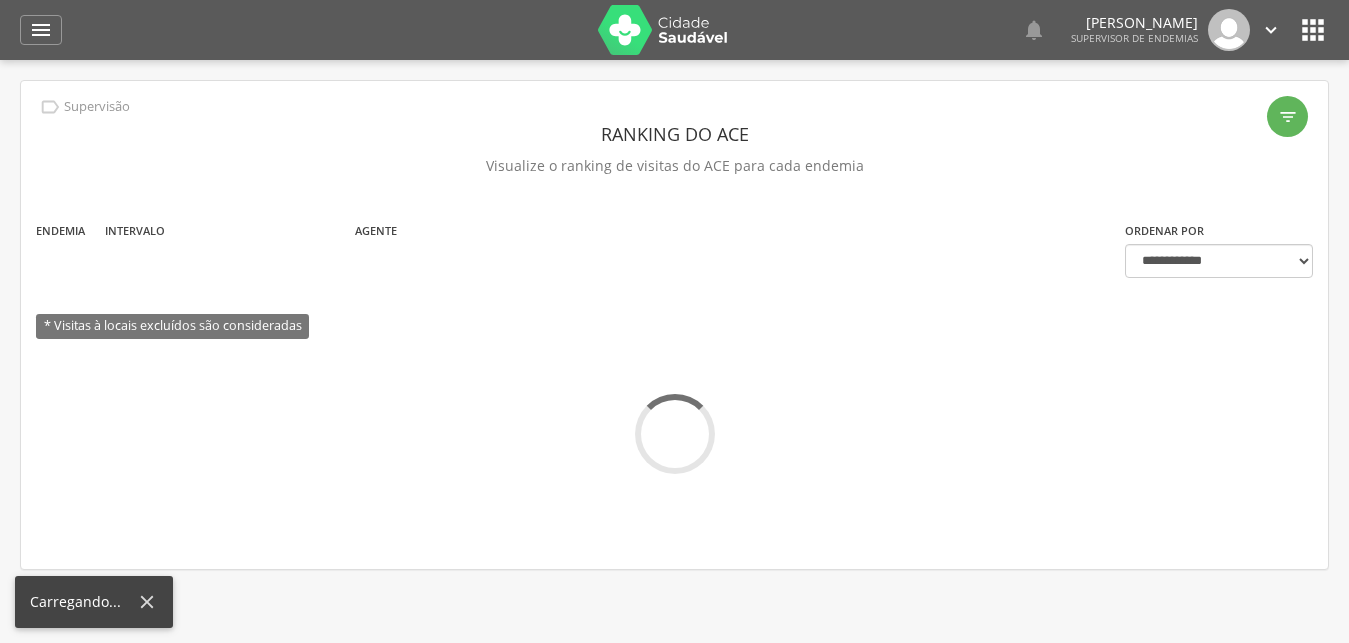 scroll, scrollTop: 0, scrollLeft: 0, axis: both 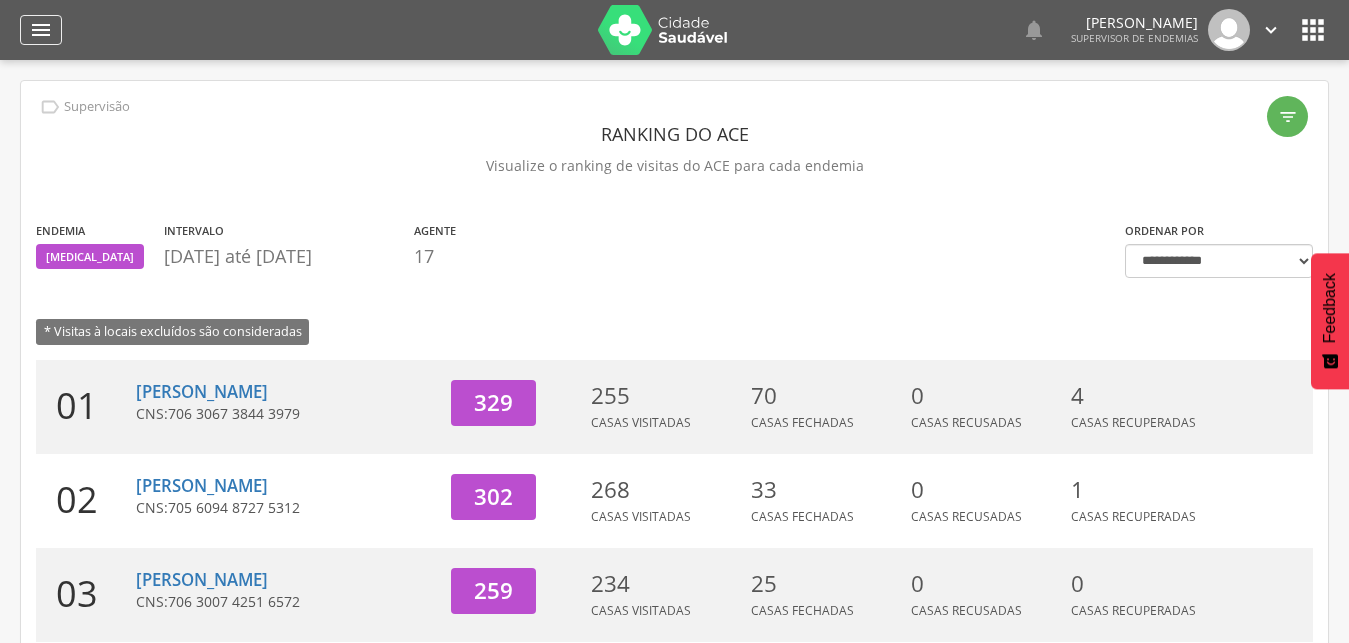 click on "" at bounding box center [41, 30] 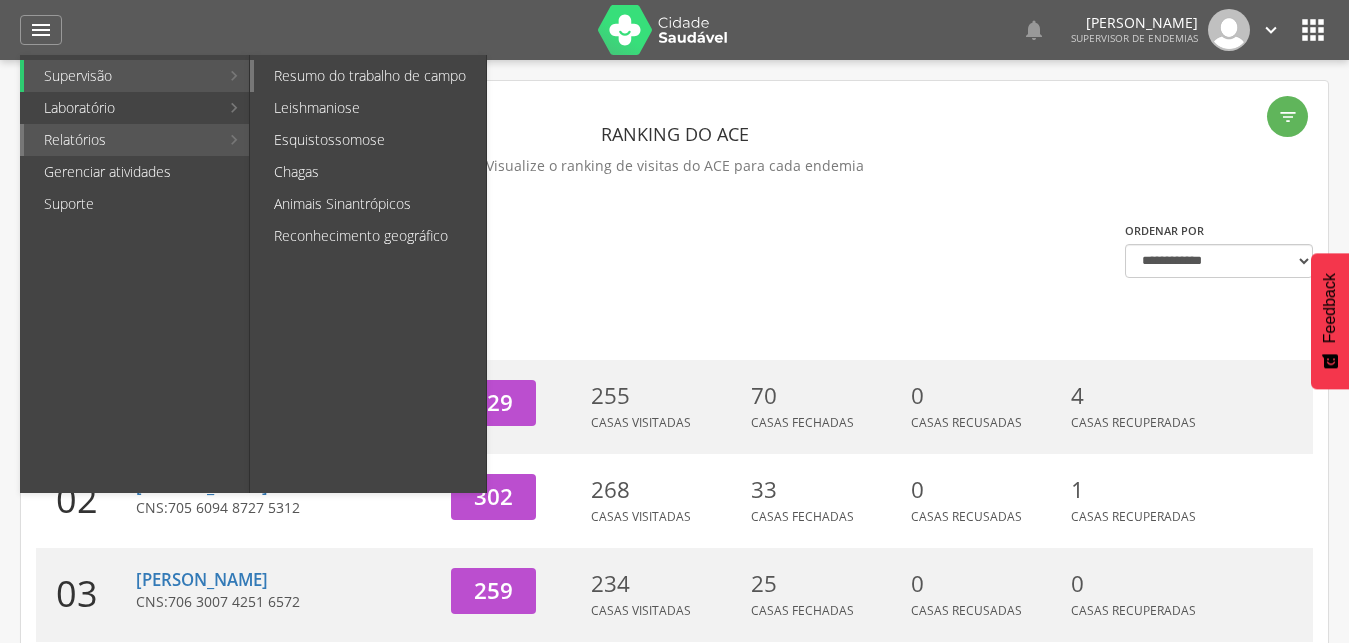 click on "Resumo do trabalho de campo" at bounding box center (370, 76) 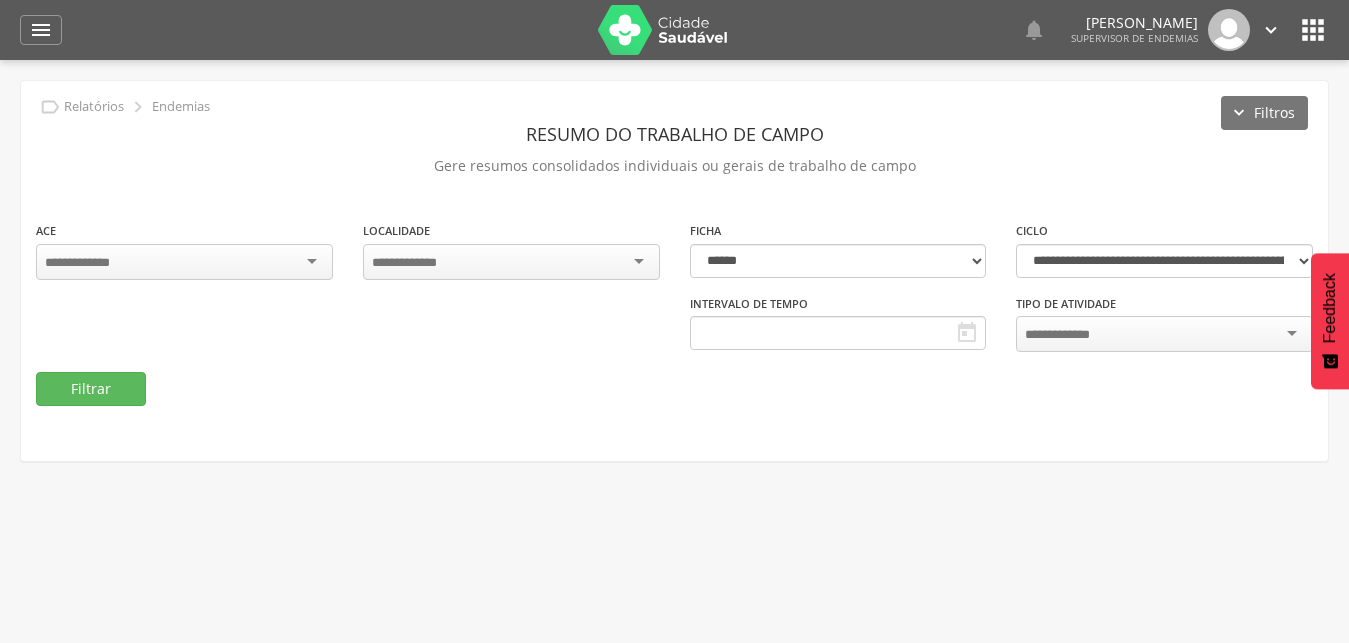type on "**********" 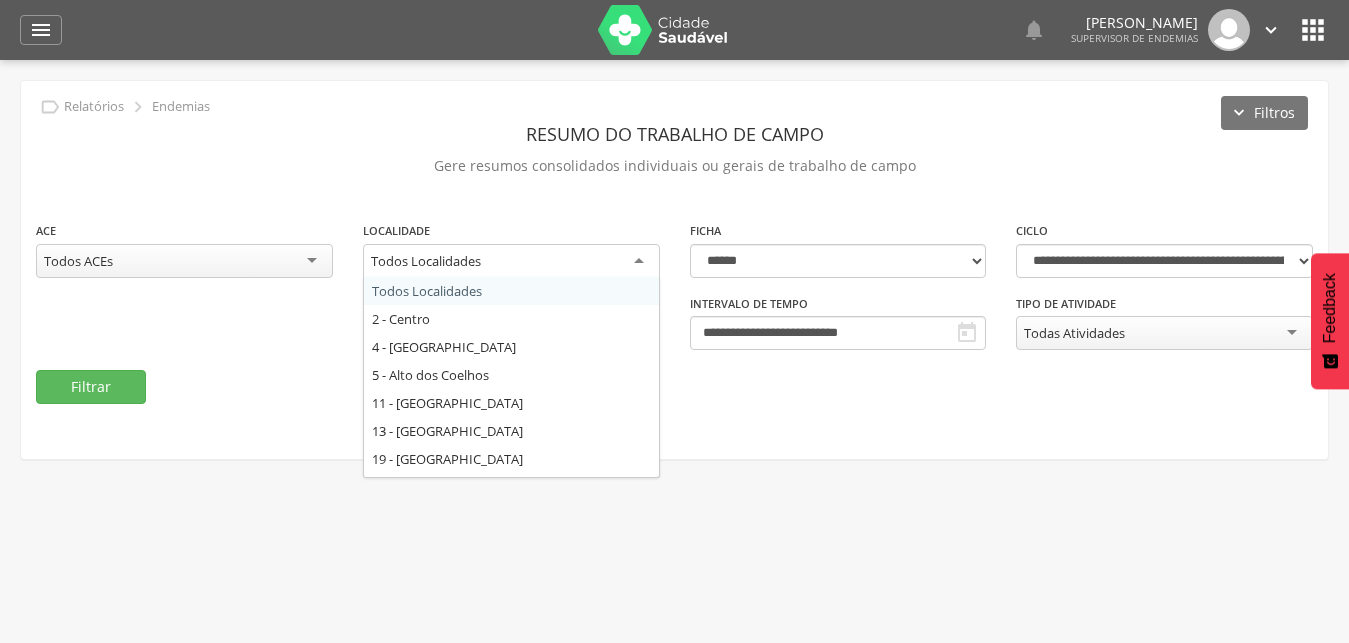 click on "Todos Localidades" at bounding box center (511, 262) 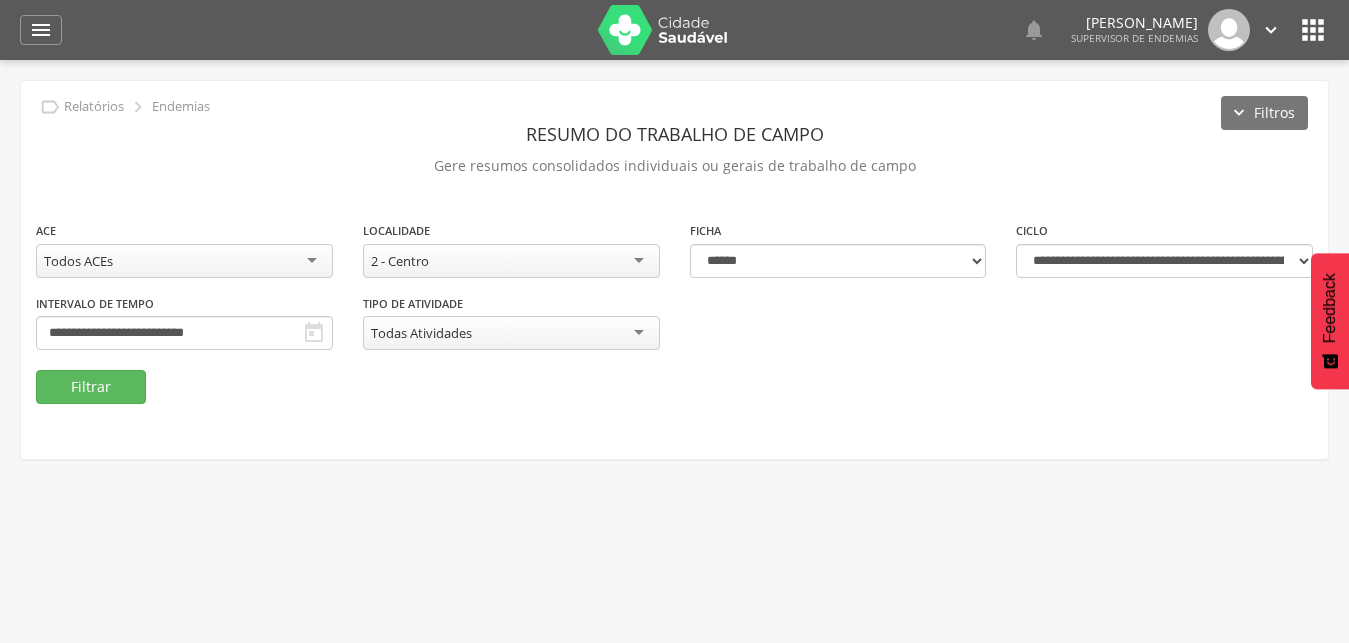 click on "**********" at bounding box center (674, 295) 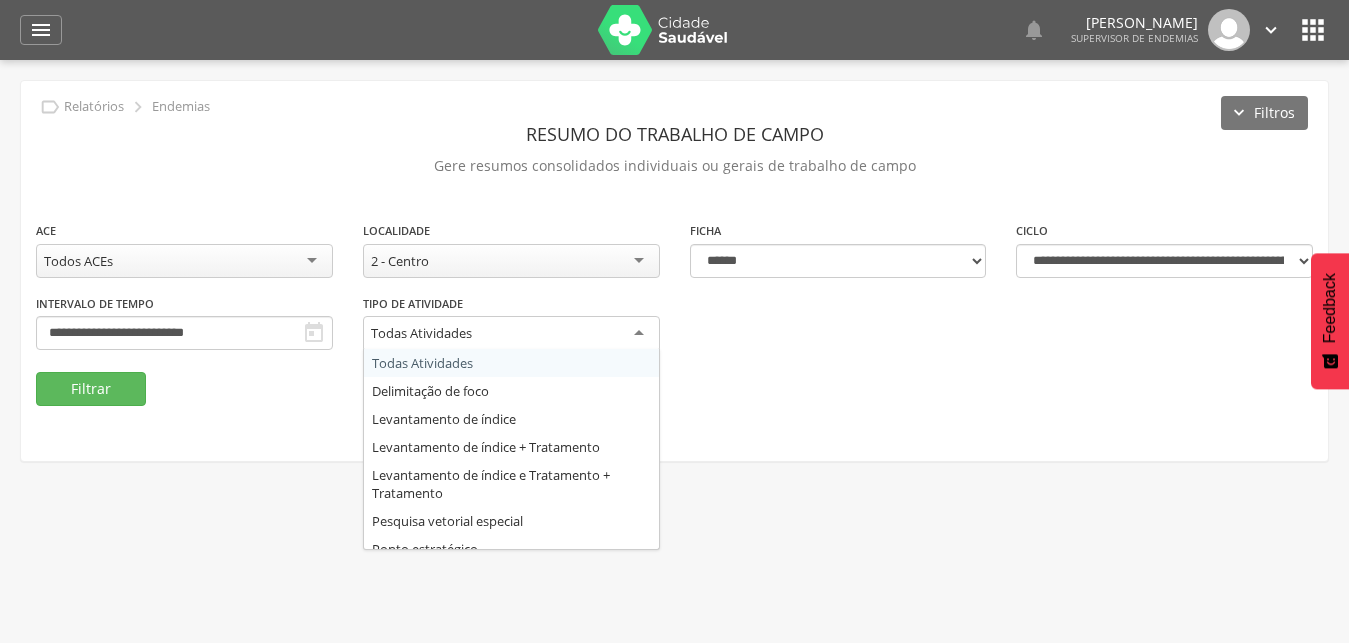 click on "Todas Atividades" at bounding box center (511, 334) 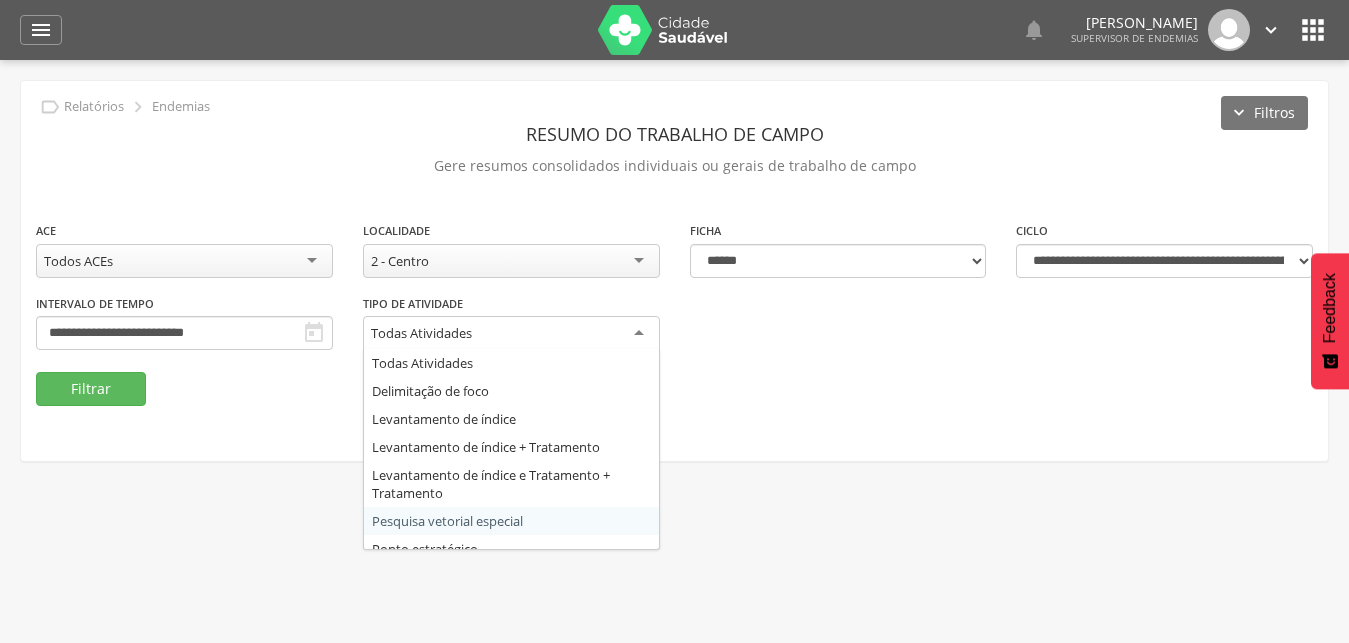 scroll, scrollTop: 42, scrollLeft: 0, axis: vertical 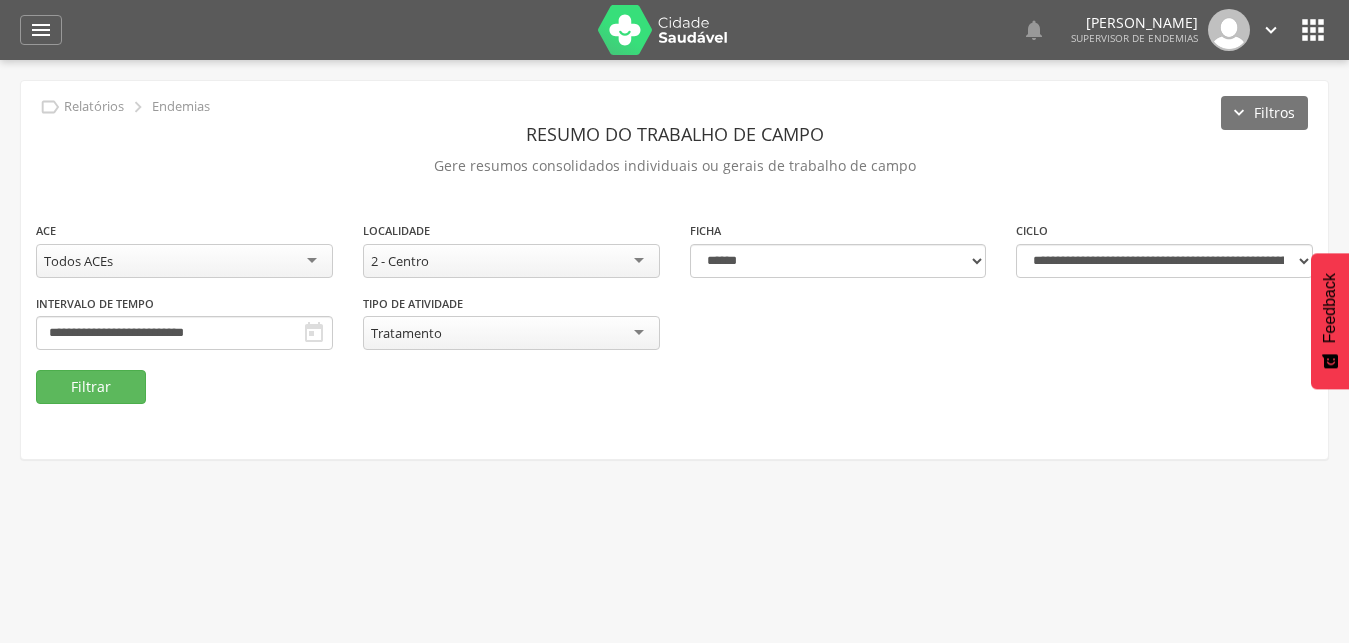 click on "
Usuários

Perfil do Usuário
[PERSON_NAME]
CPF: 000.000.000-00, [GEOGRAPHIC_DATA]: 000 0000 0000 0000, 26 anos
[PHONE_NUMBER], Email: [EMAIL_ADDRESS][DOMAIN_NAME]
3.0.2
Desativado
Ubs
Equipe
Início
Produtividade
Timeline
Folha de ponto
Remapeamento
Gerenciar acesso
Quarteirões
Ruas
Tubitos
Dispositivos
UBS
Regulação
 0" at bounding box center (674, 381) 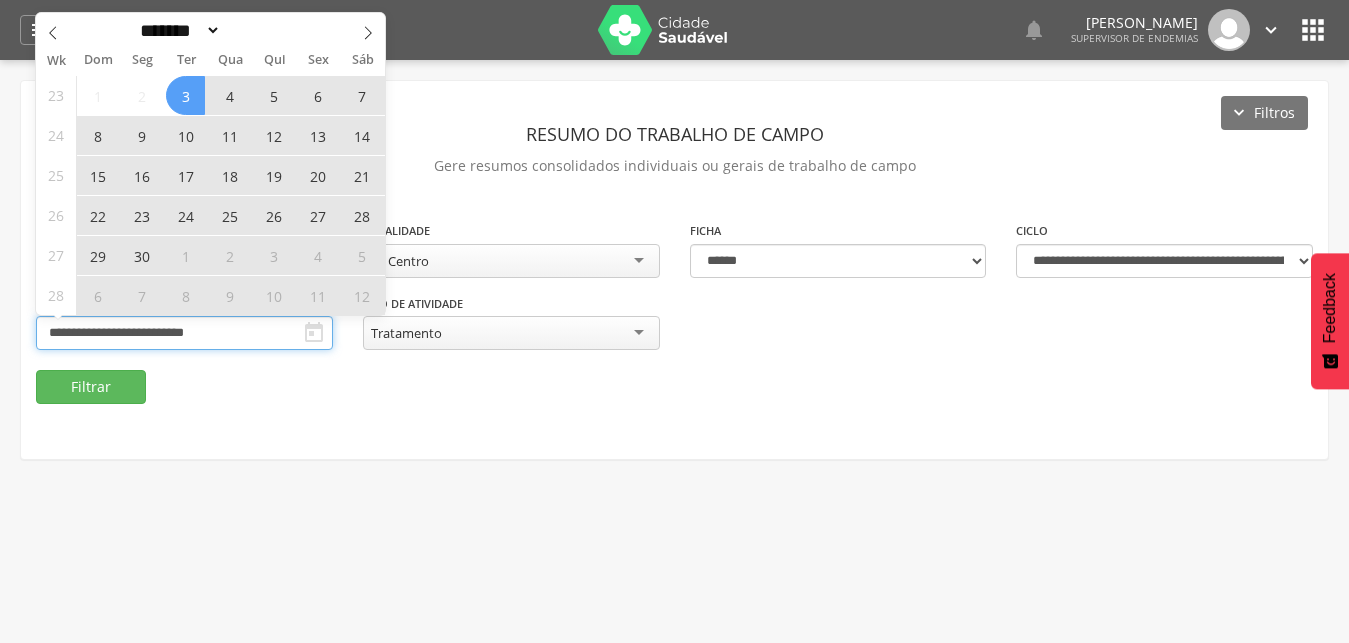 click on "**********" at bounding box center [184, 333] 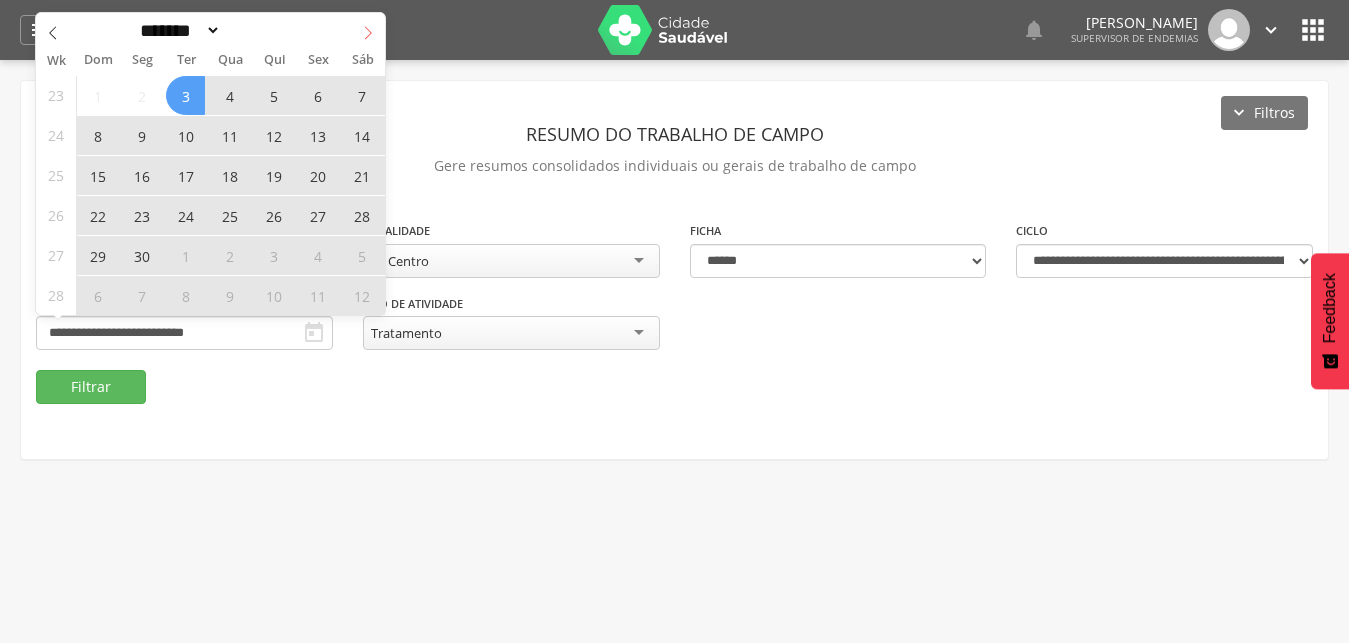 click 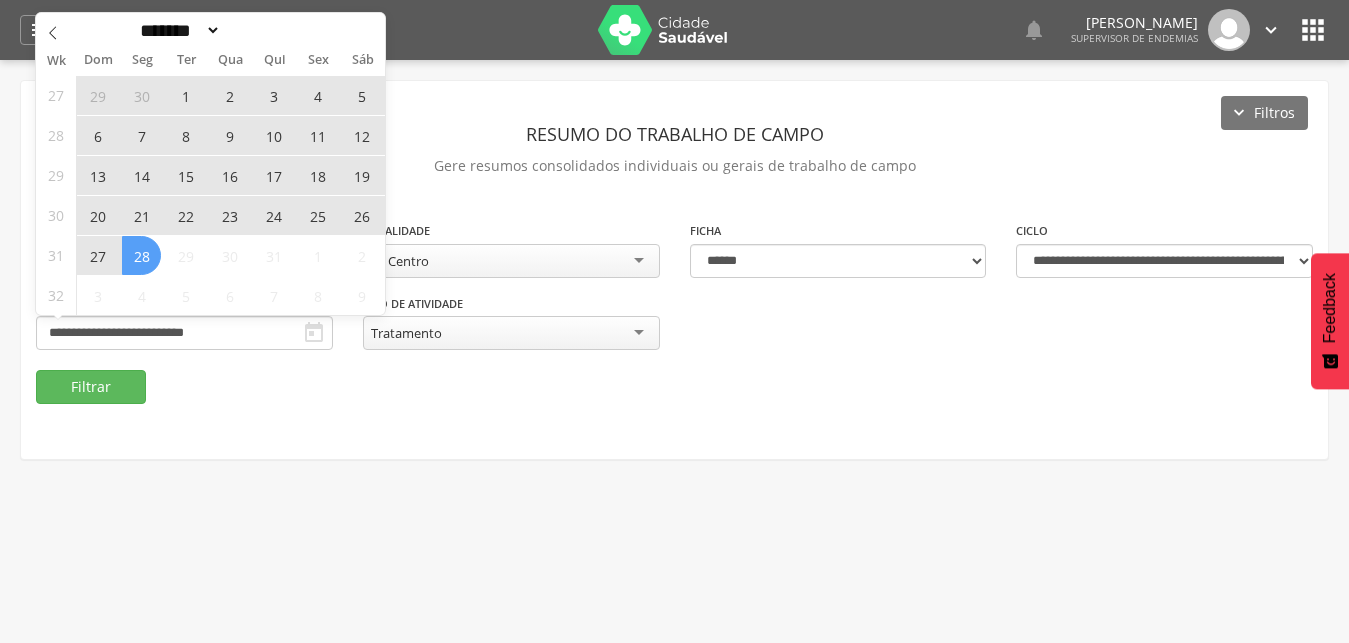 click on "7" at bounding box center [141, 135] 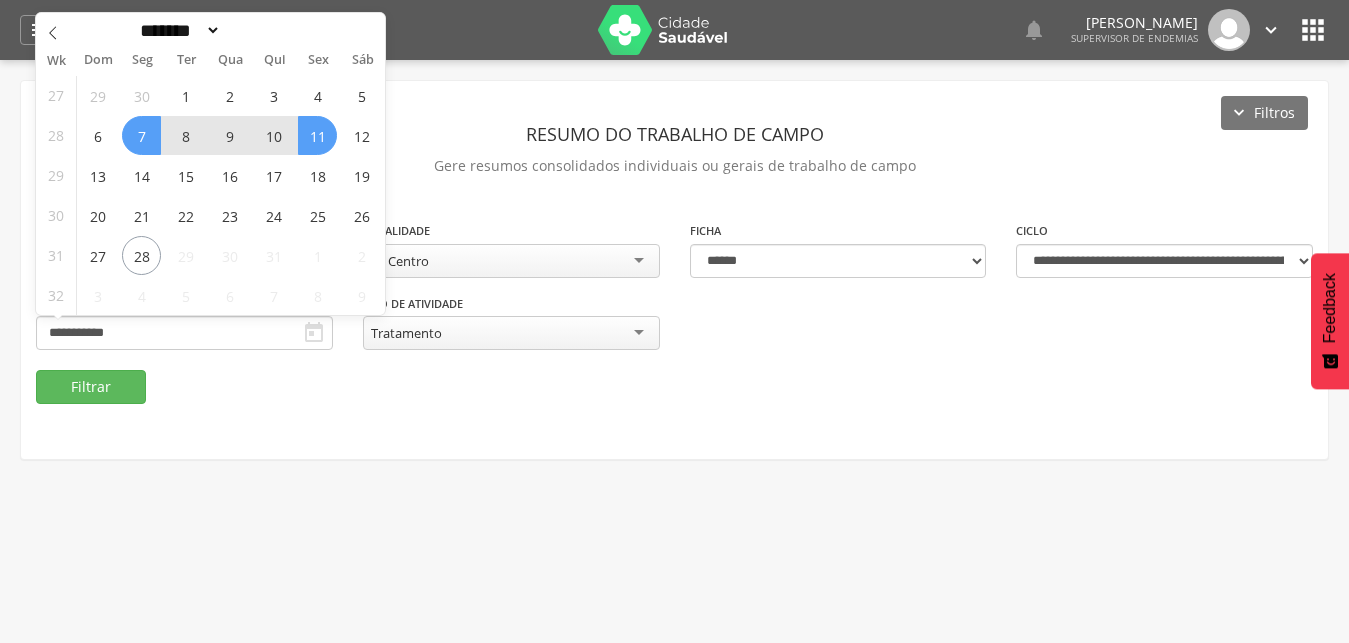 click on "11" at bounding box center (317, 135) 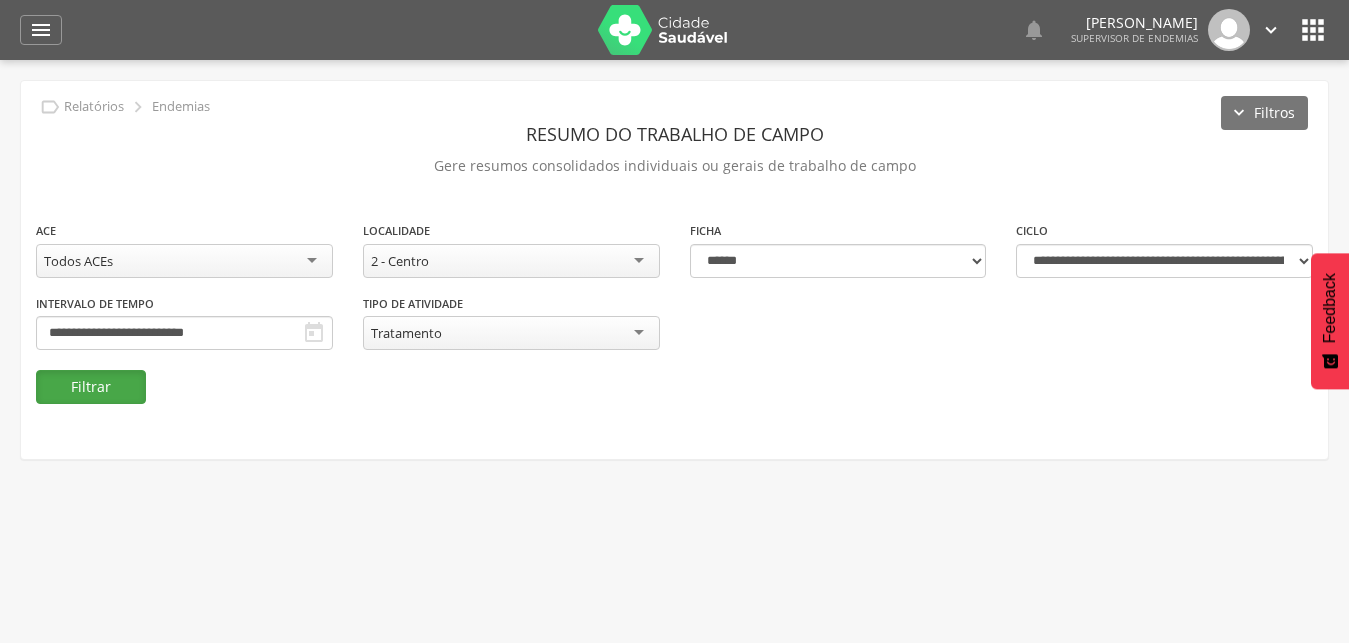 click on "Filtrar" at bounding box center (91, 387) 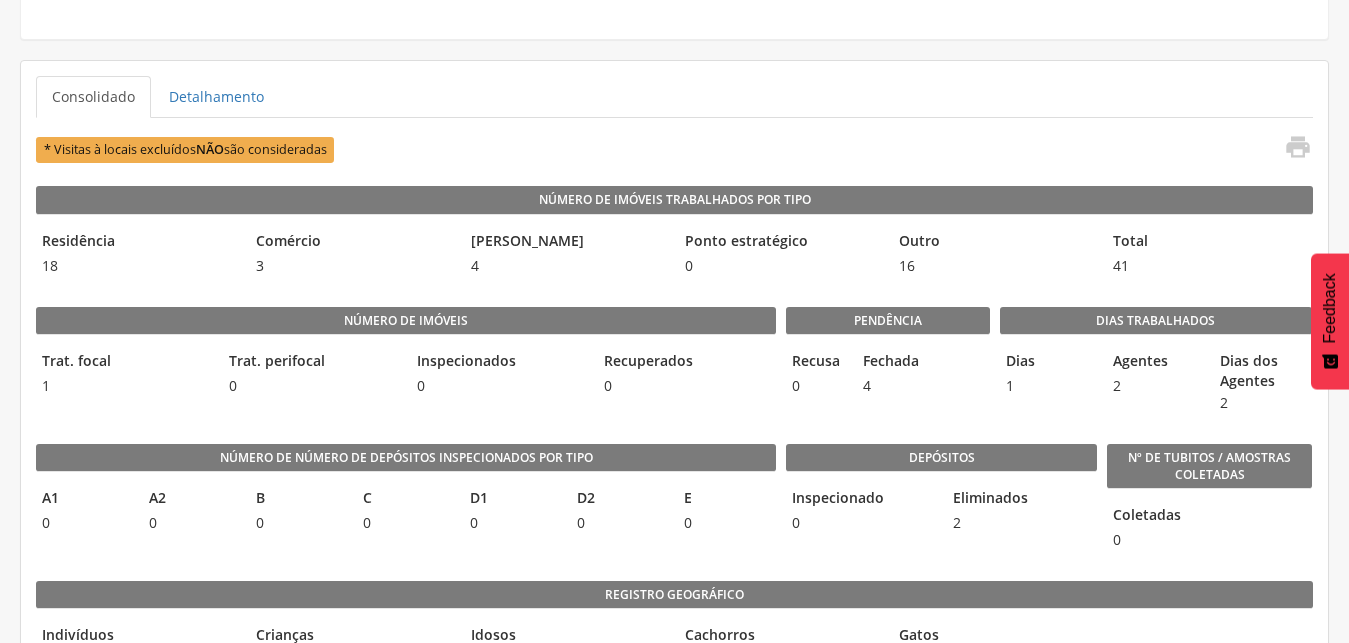 scroll, scrollTop: 391, scrollLeft: 0, axis: vertical 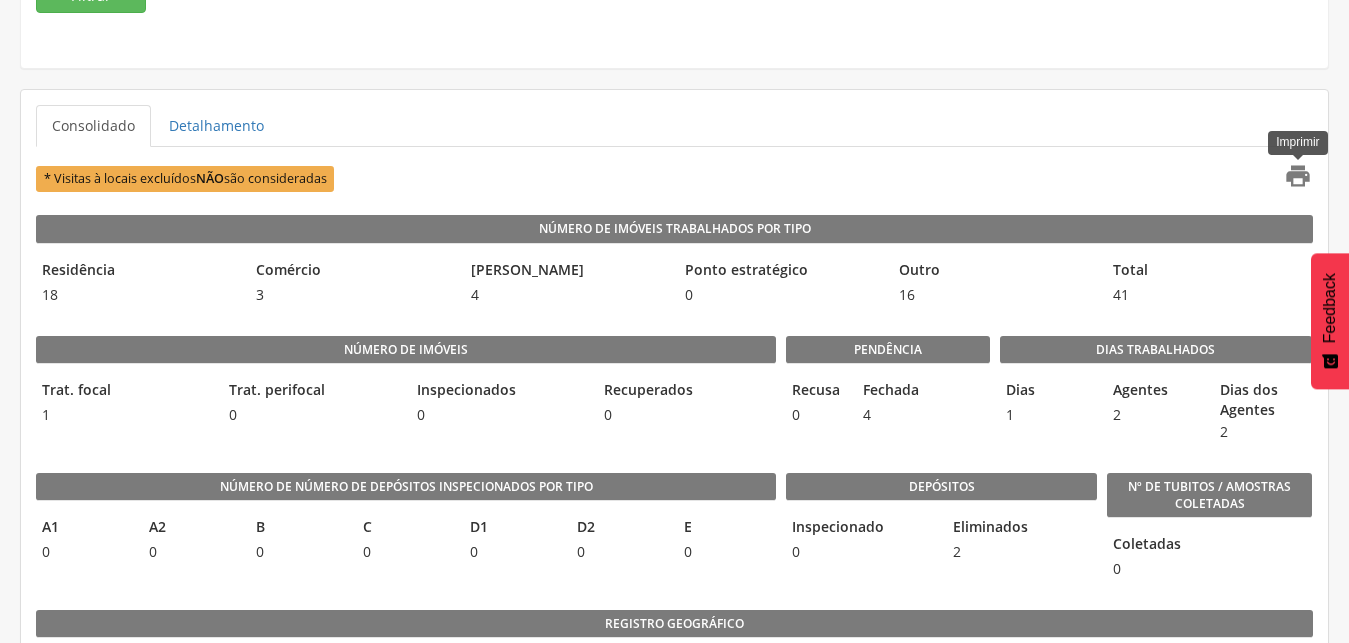 click on "" at bounding box center (1298, 176) 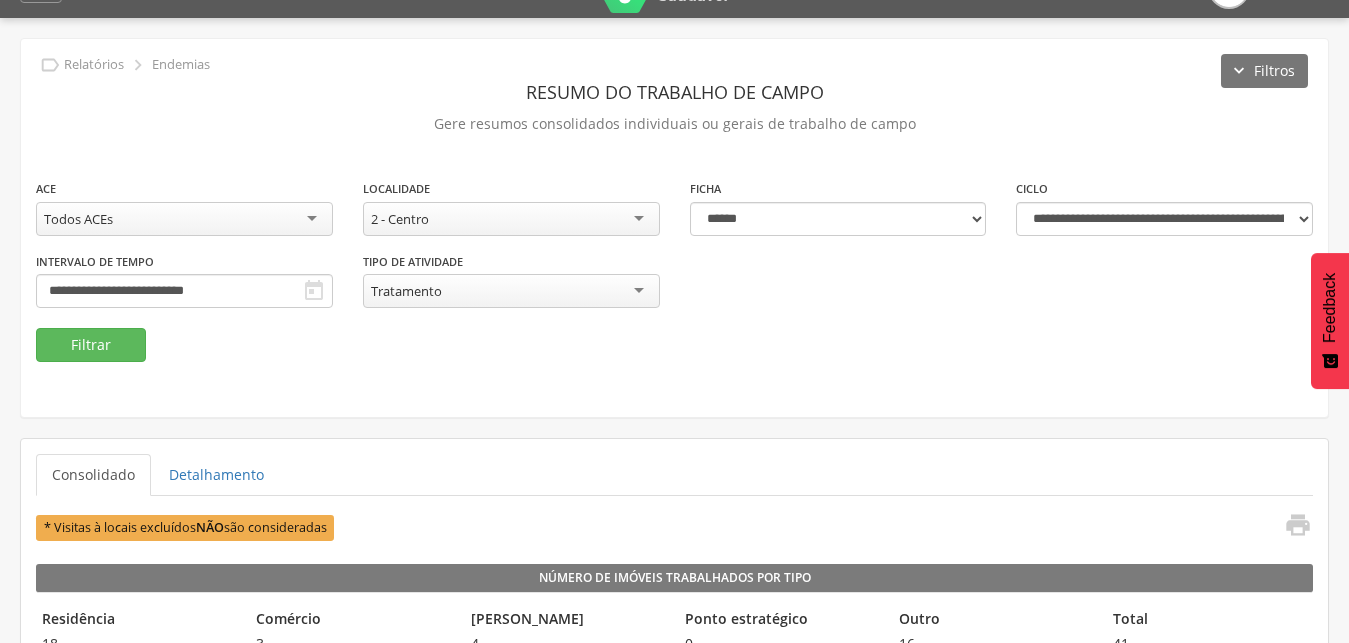 scroll, scrollTop: 34, scrollLeft: 0, axis: vertical 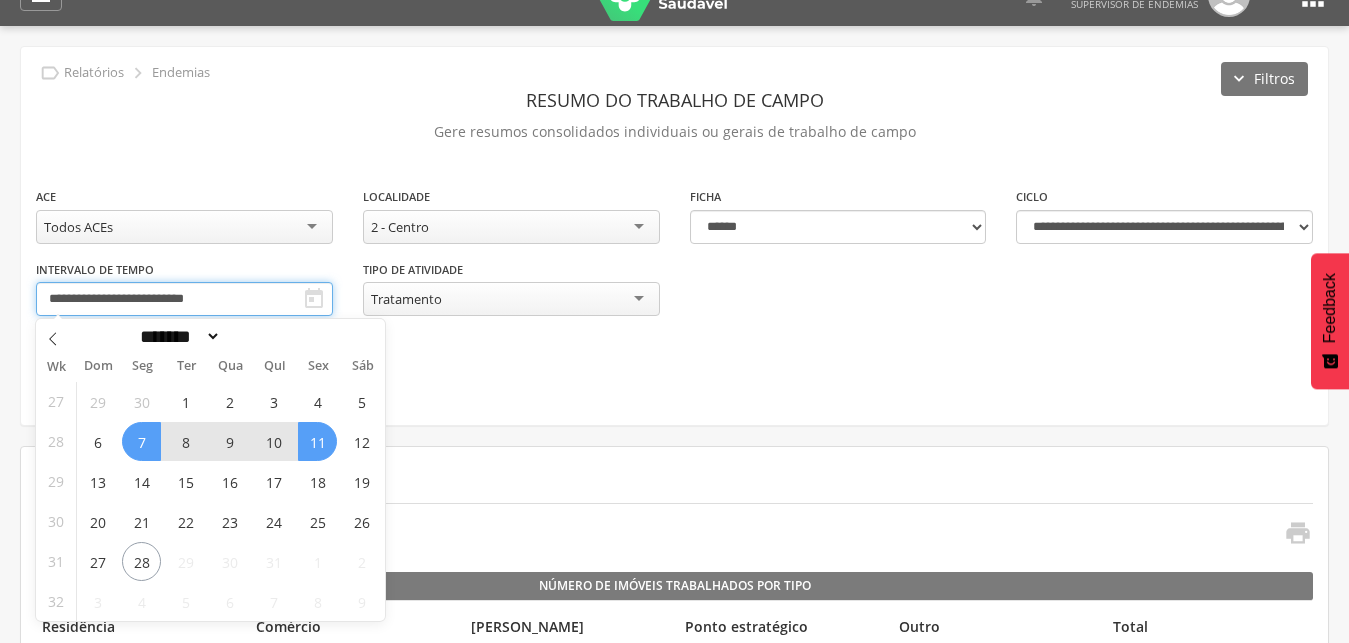 click on "**********" at bounding box center [184, 299] 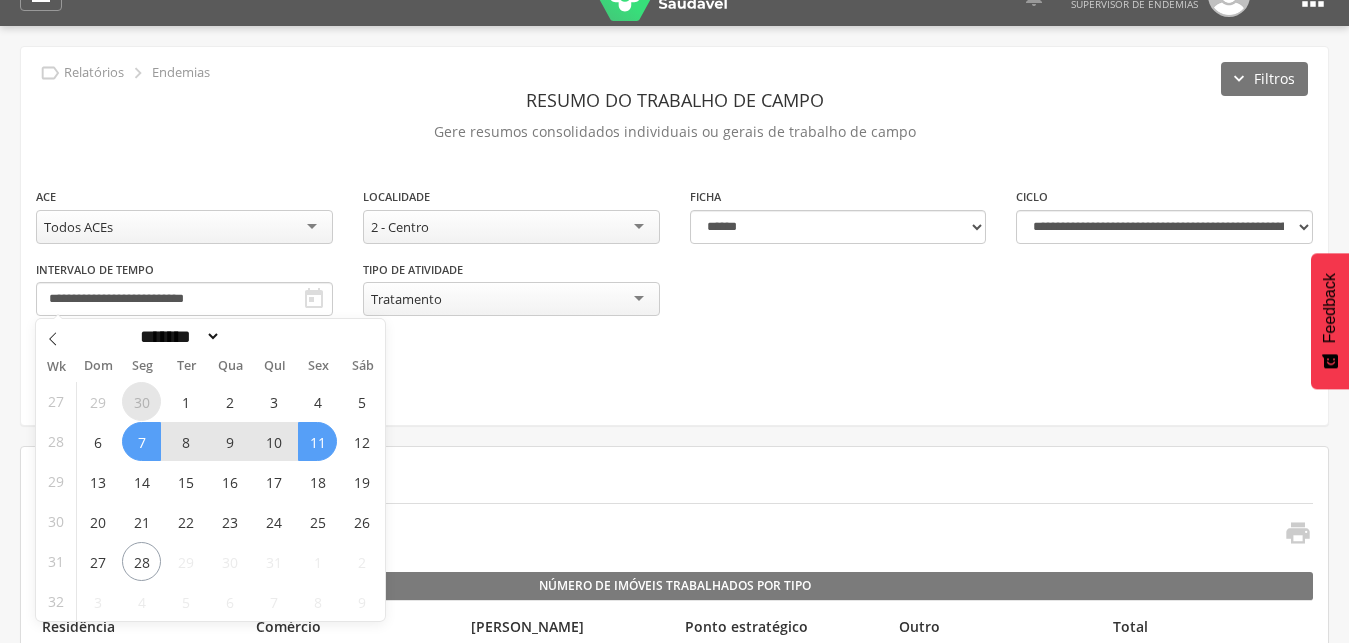click on "30" at bounding box center (141, 401) 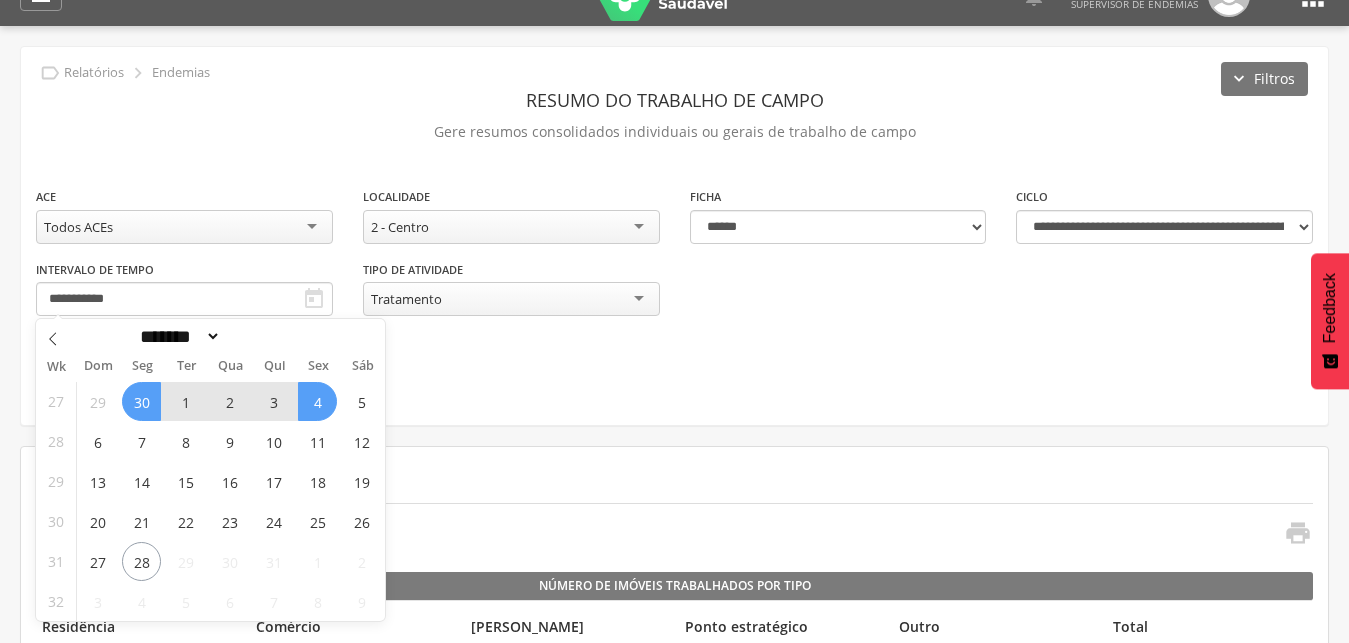 click on "4" at bounding box center [317, 401] 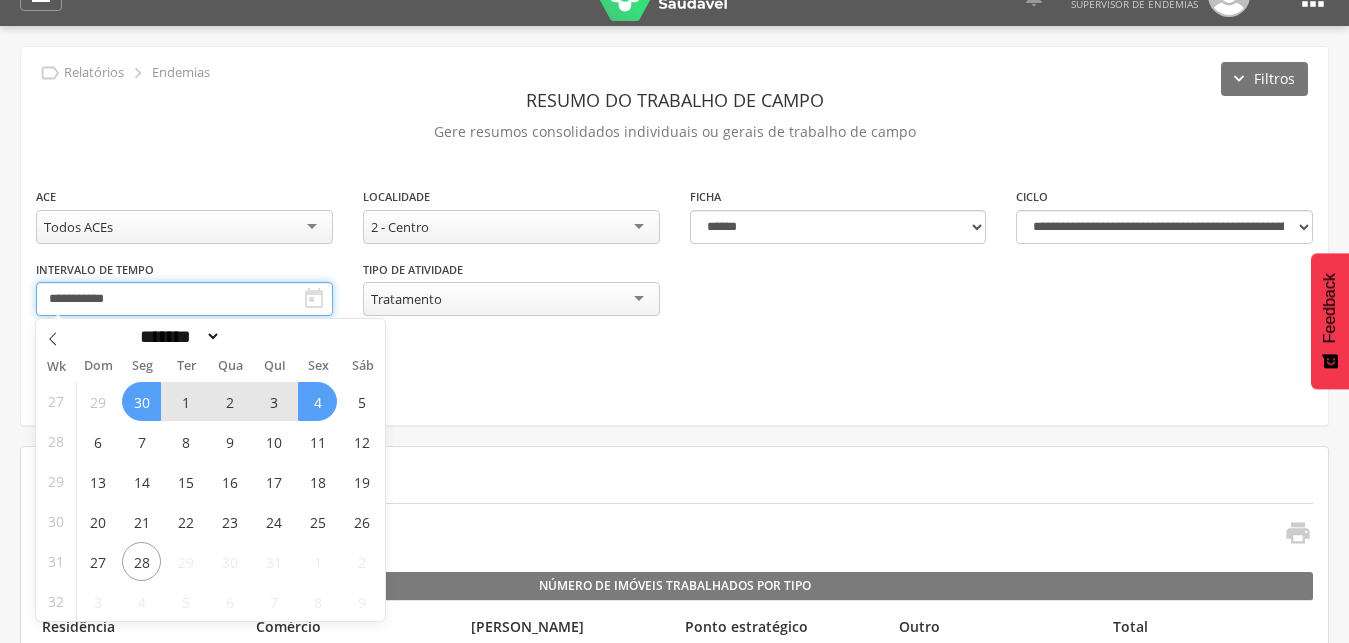 type on "**********" 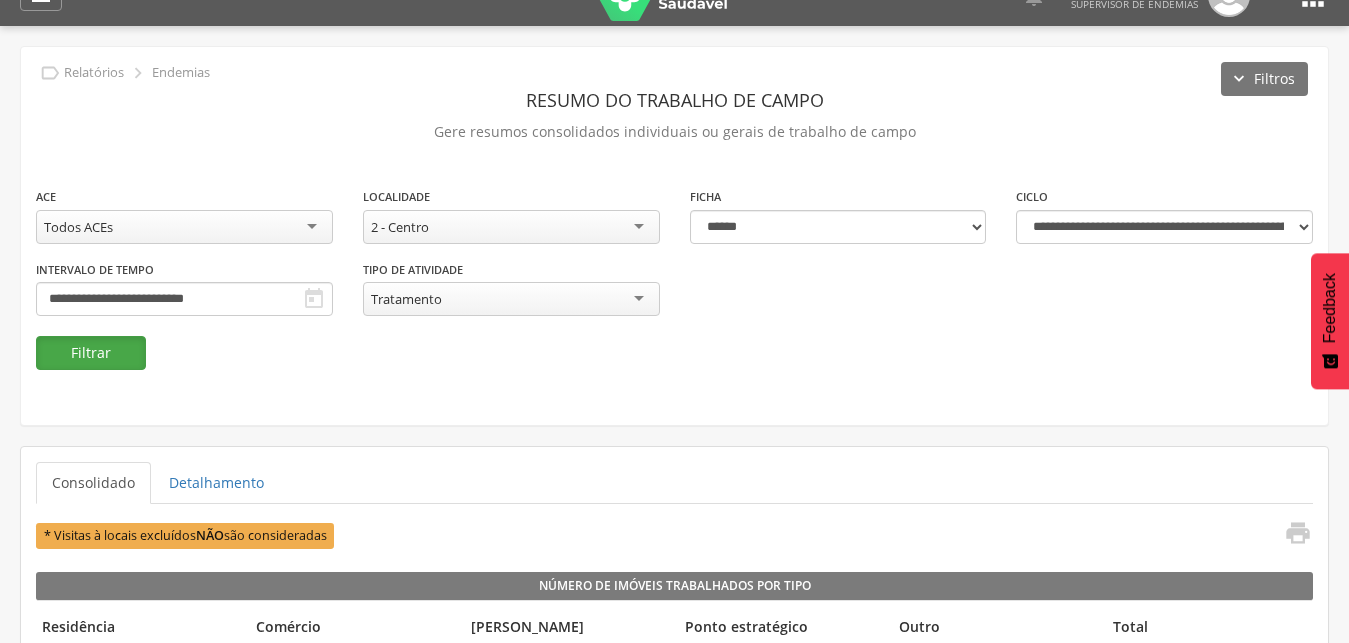 click on "Filtrar" at bounding box center (91, 353) 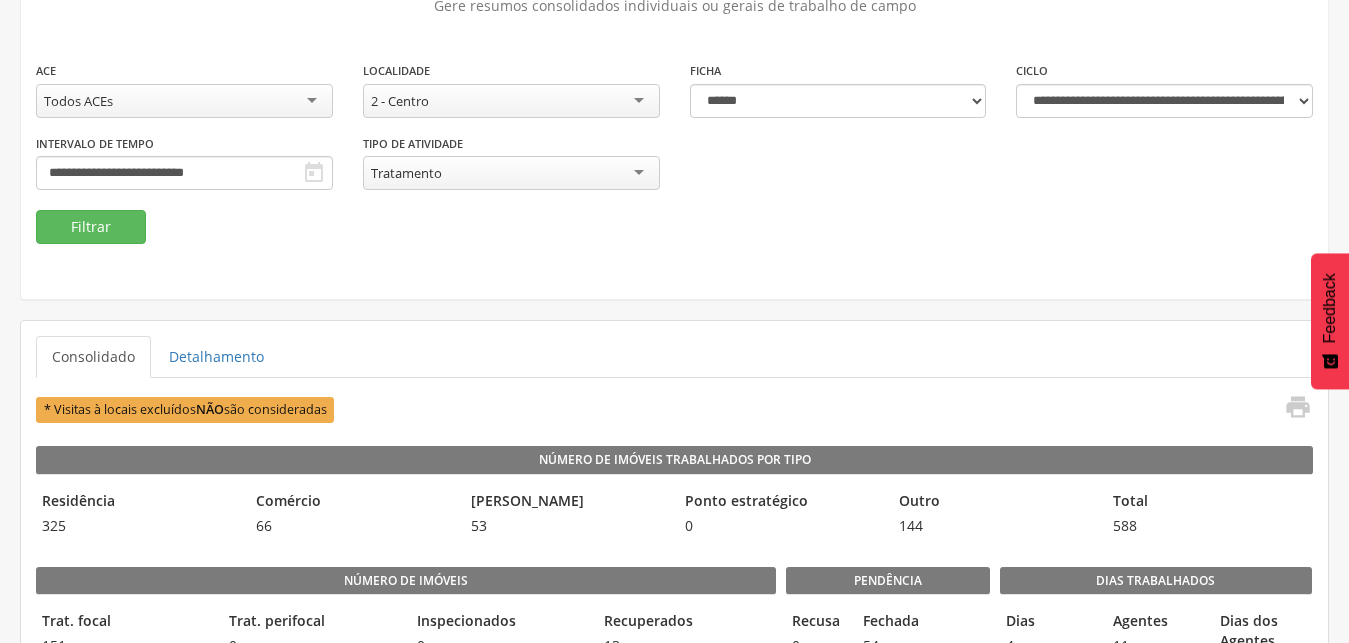 scroll, scrollTop: 187, scrollLeft: 0, axis: vertical 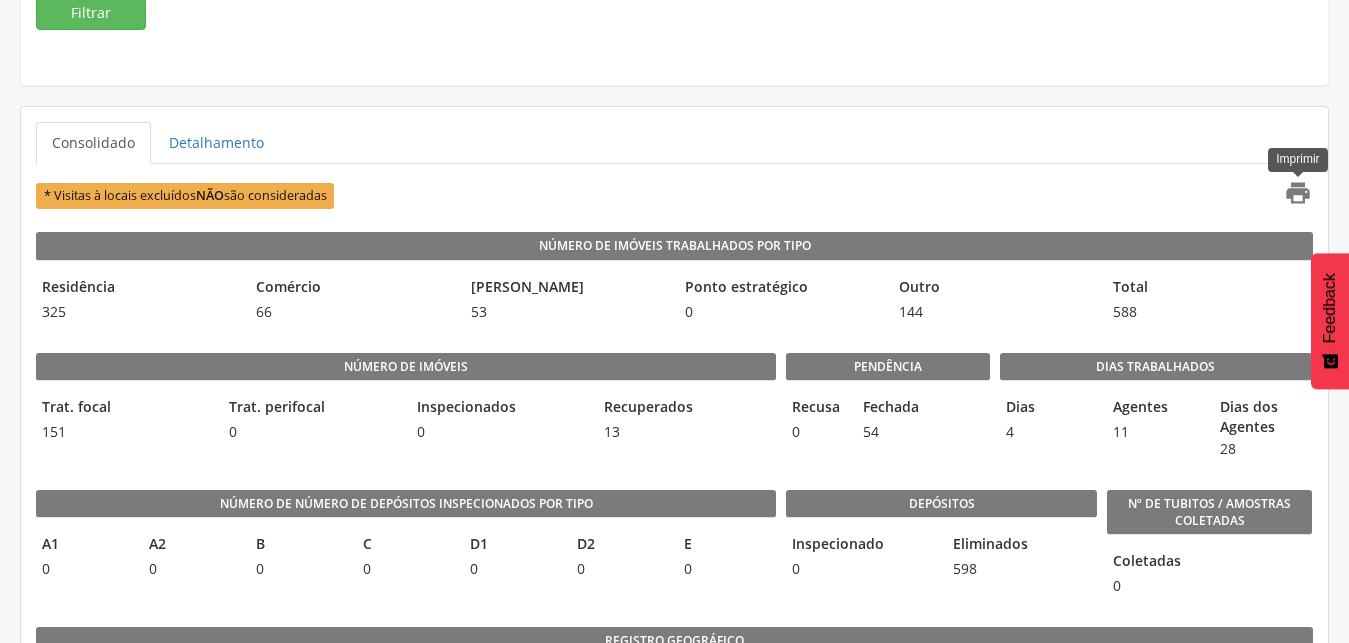 click on "" at bounding box center [1298, 193] 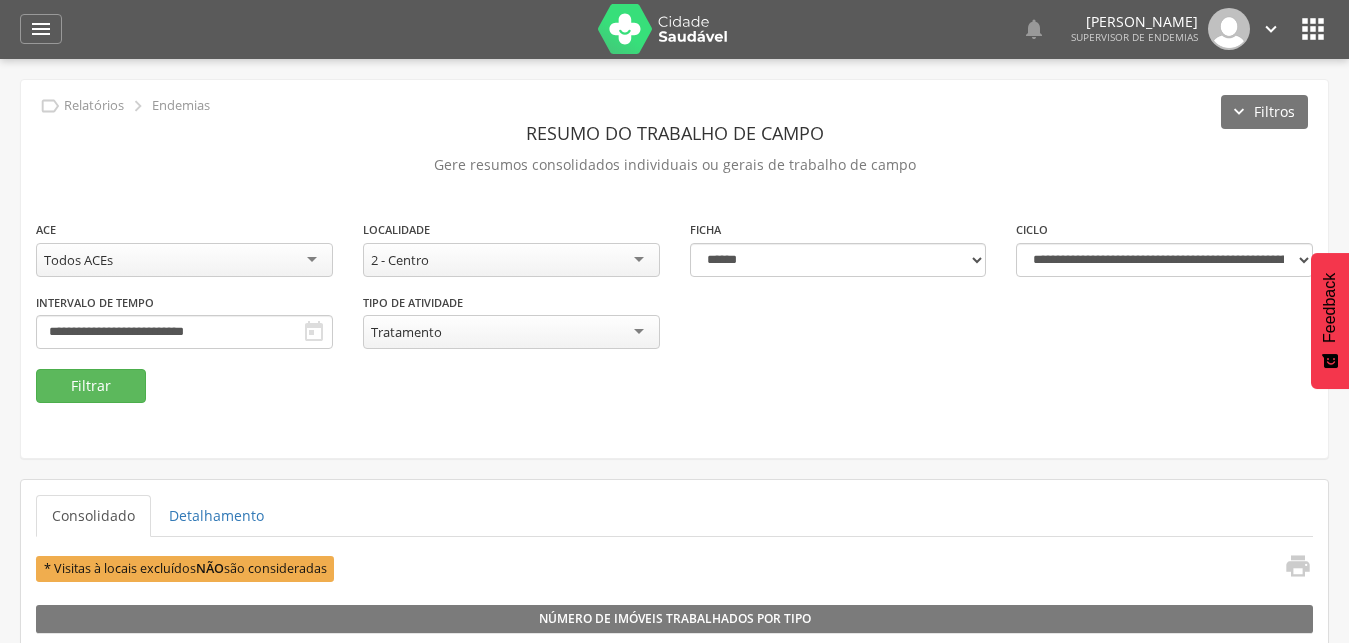 scroll, scrollTop: 0, scrollLeft: 0, axis: both 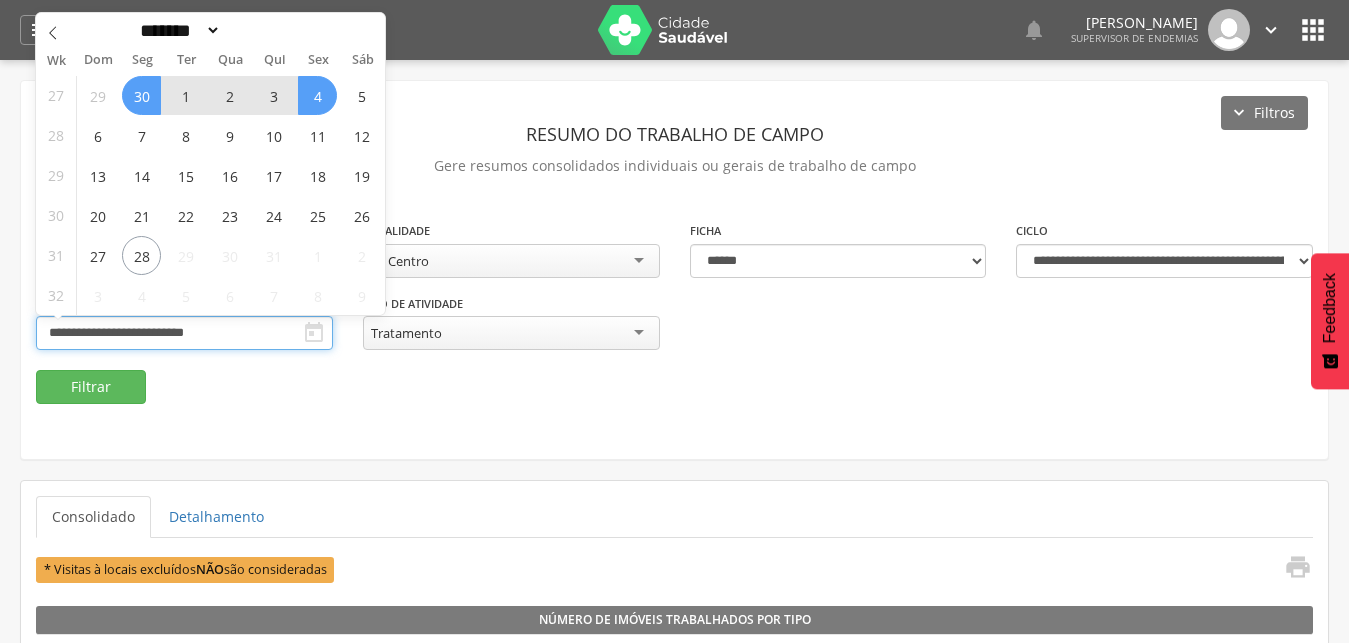 click on "**********" at bounding box center (184, 333) 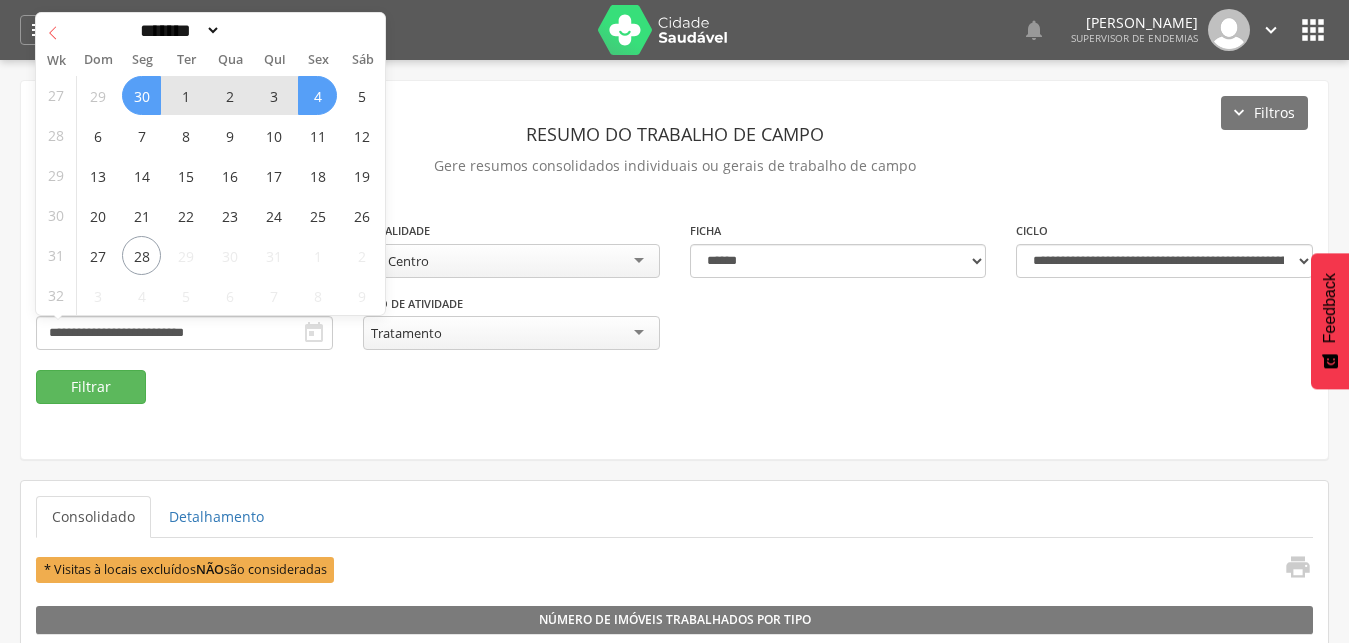 click 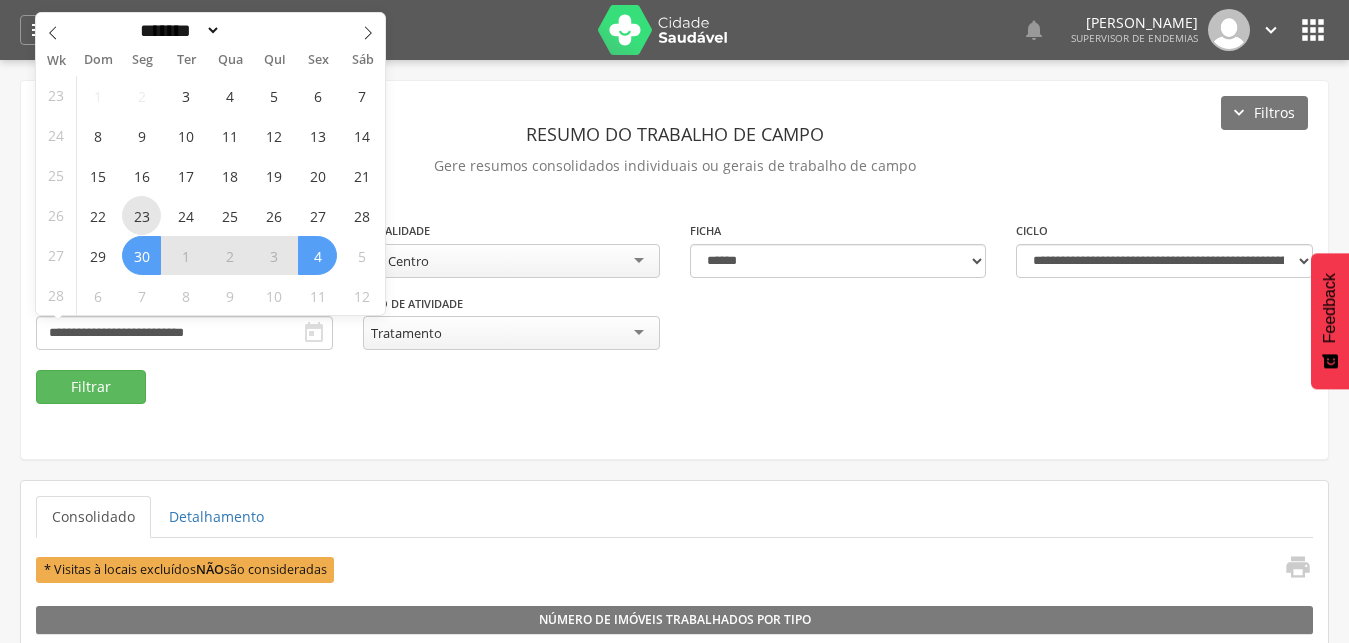 click on "23" at bounding box center (141, 215) 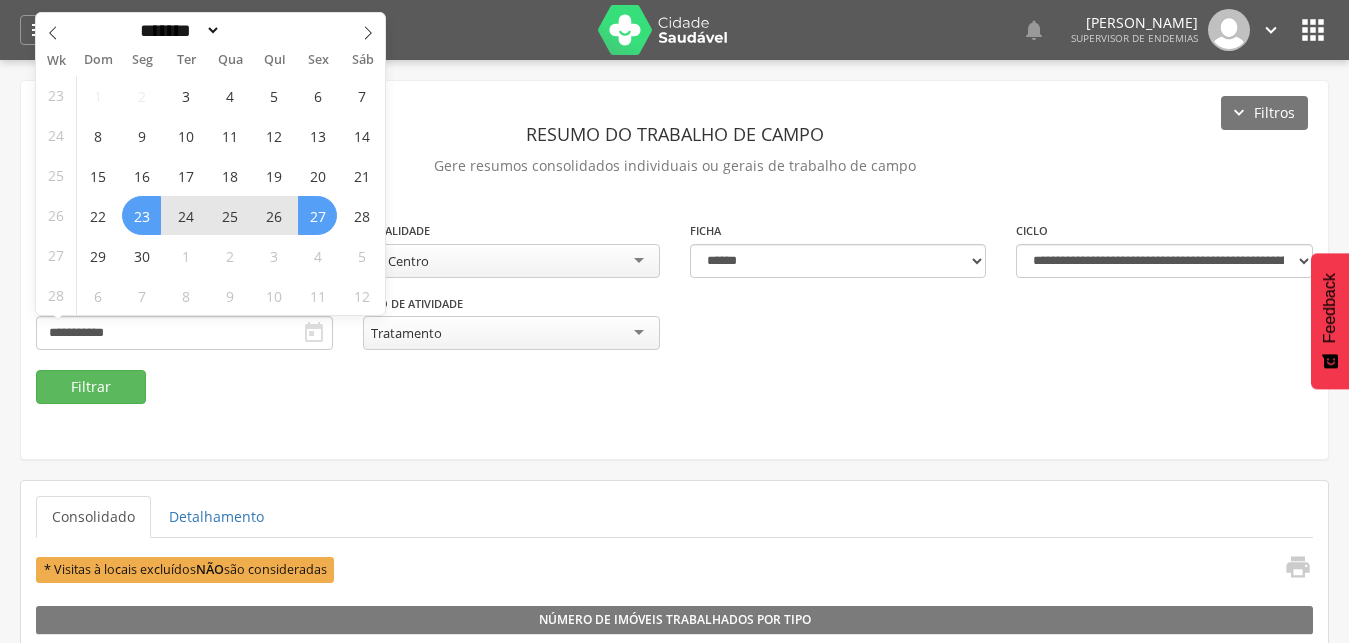 click on "27" at bounding box center (317, 215) 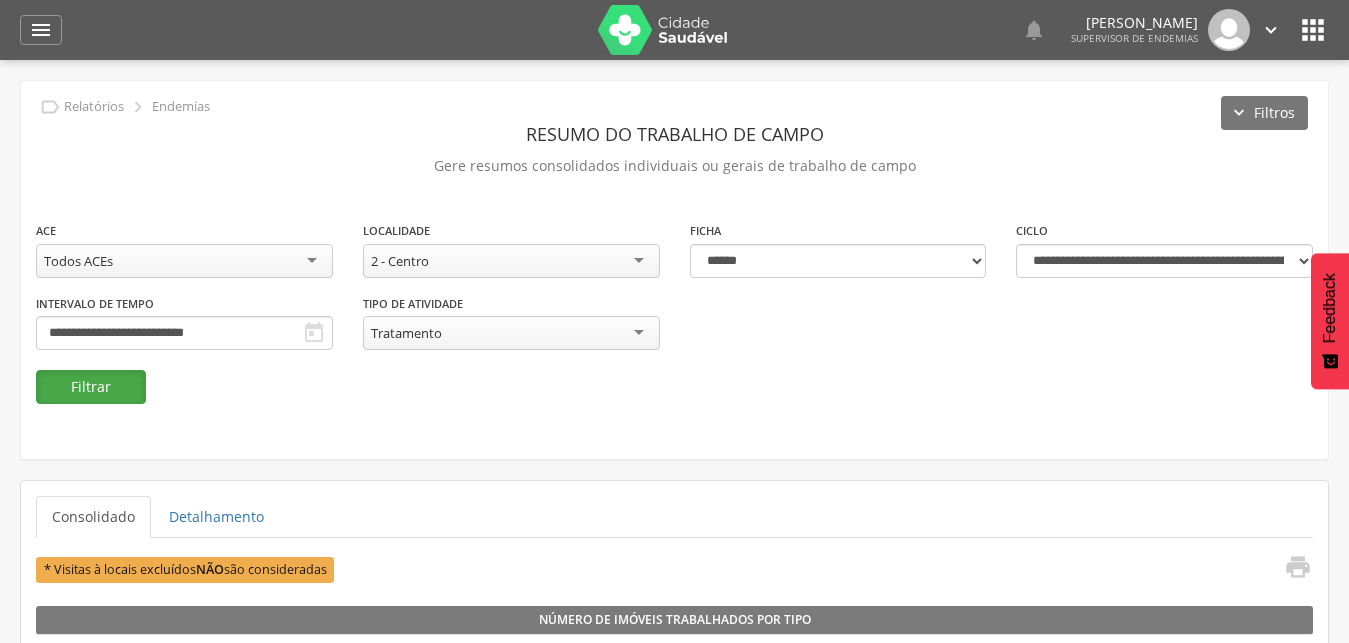 click on "Filtrar" at bounding box center [91, 387] 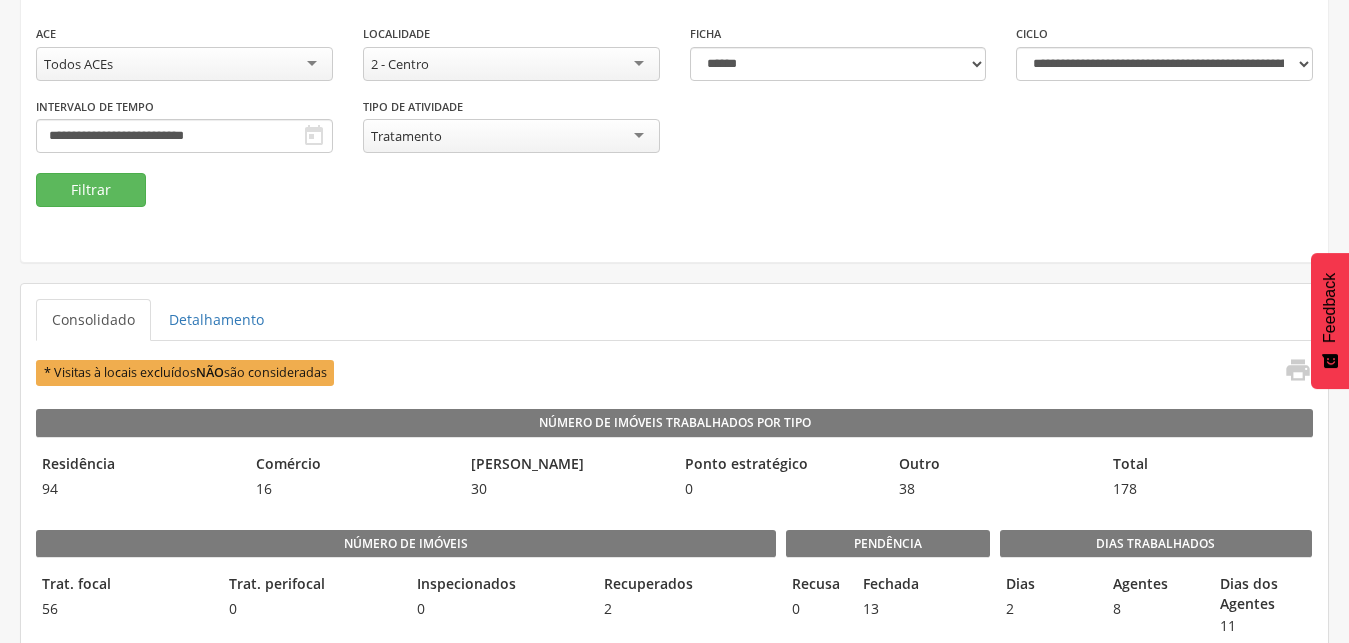 scroll, scrollTop: 204, scrollLeft: 0, axis: vertical 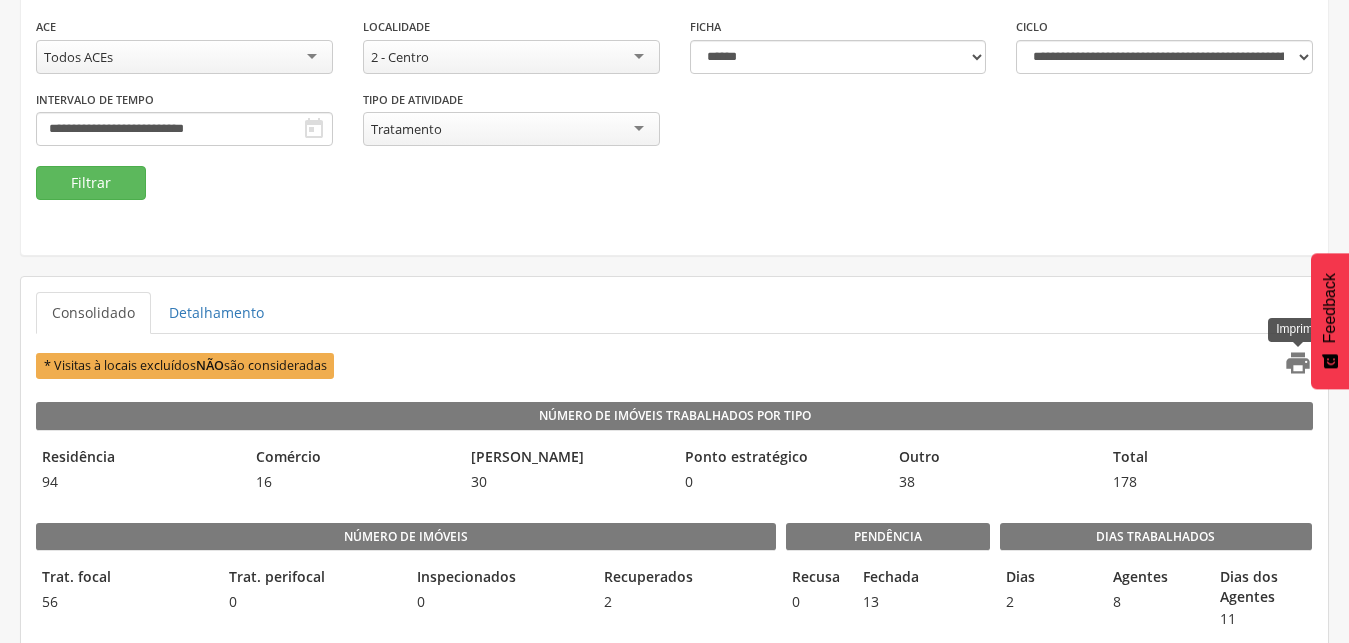 click on "" at bounding box center (1298, 363) 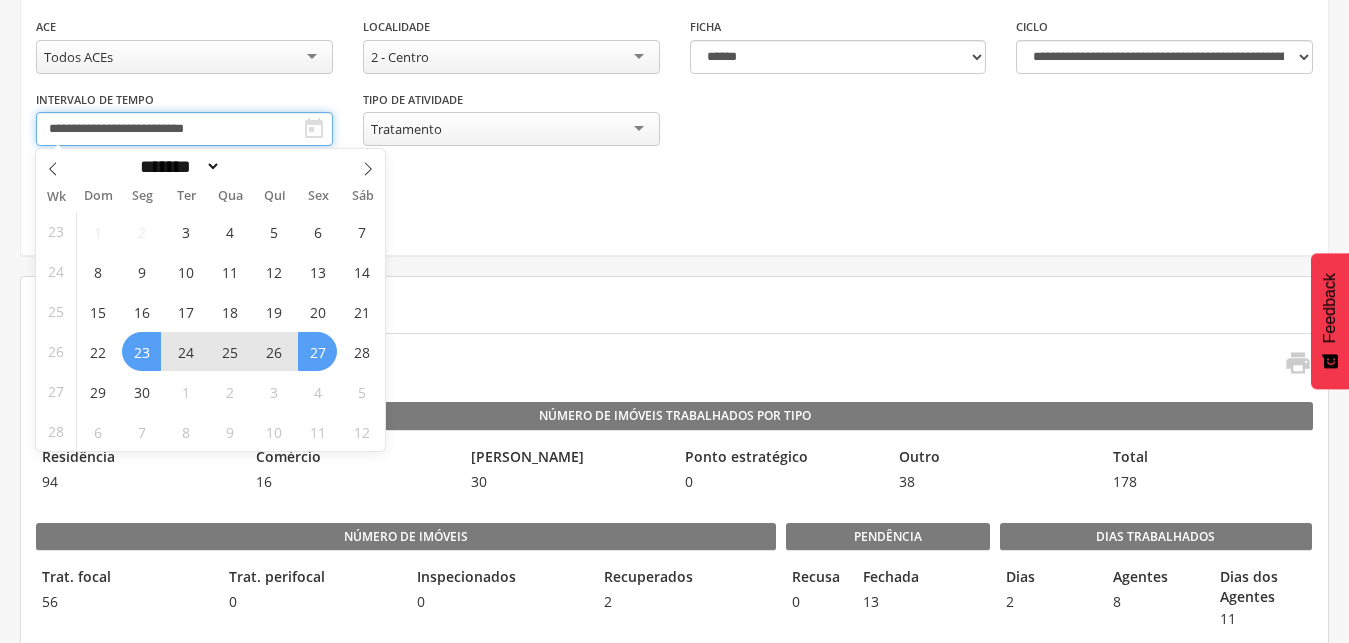 click on "**********" at bounding box center [184, 129] 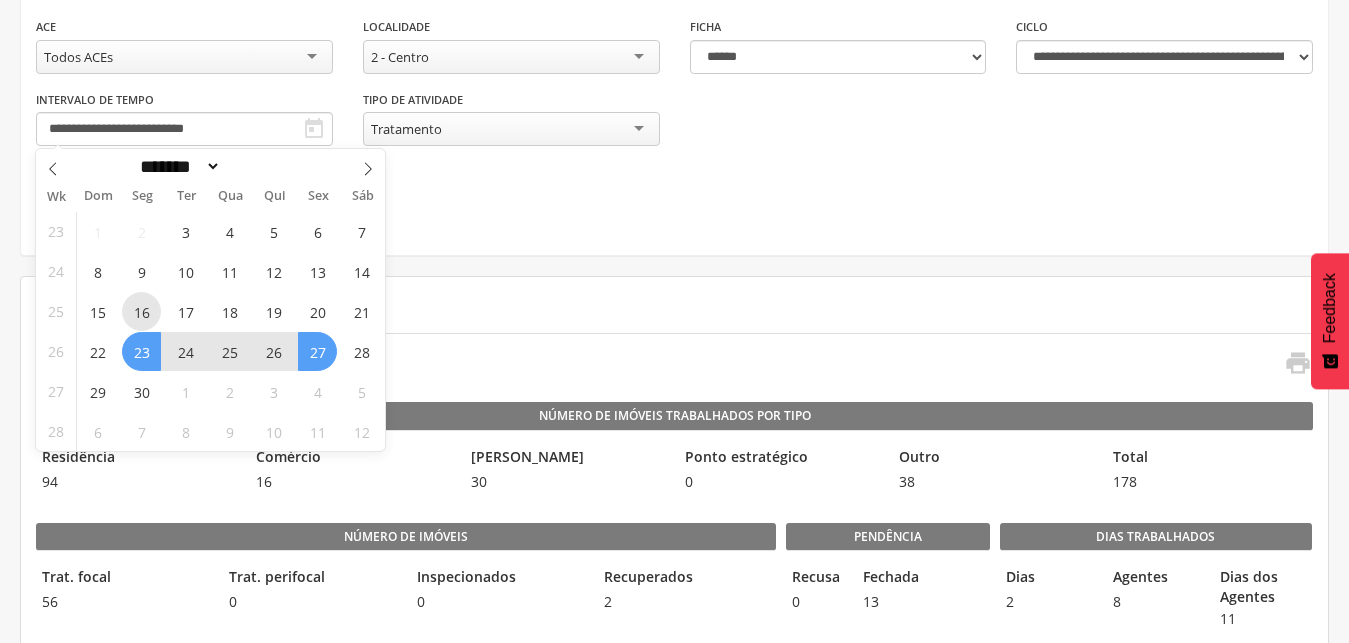 click on "16" at bounding box center [141, 311] 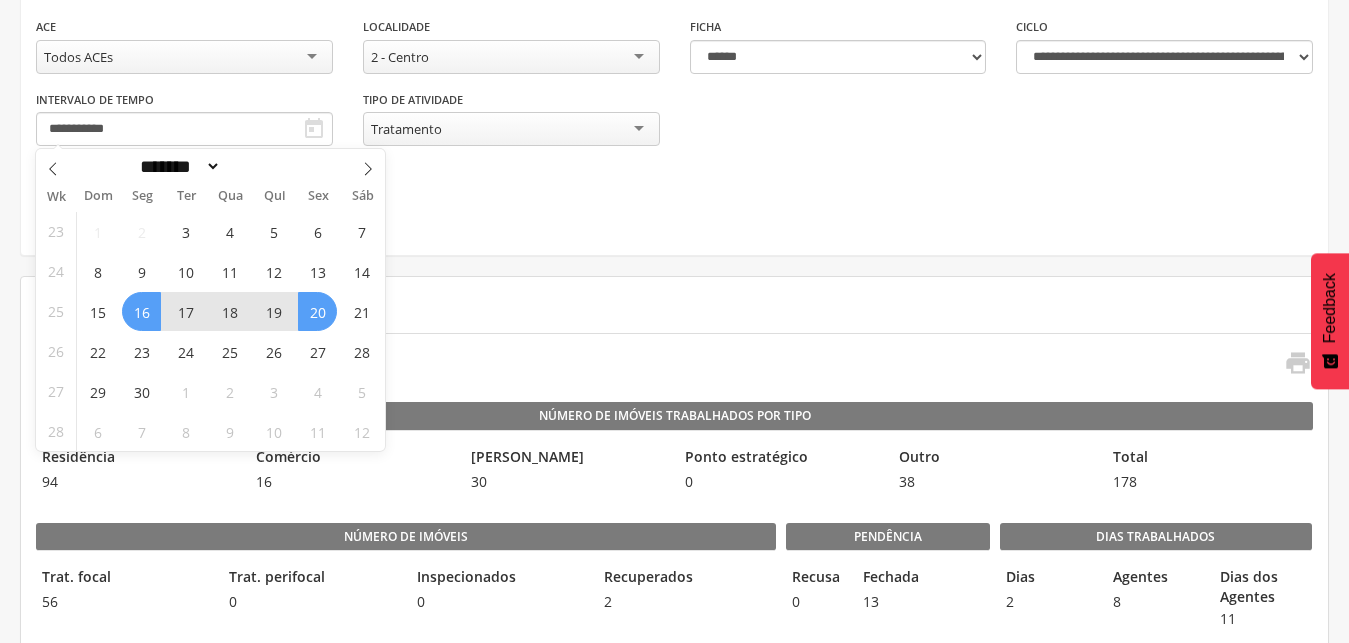 click on "20" at bounding box center [317, 311] 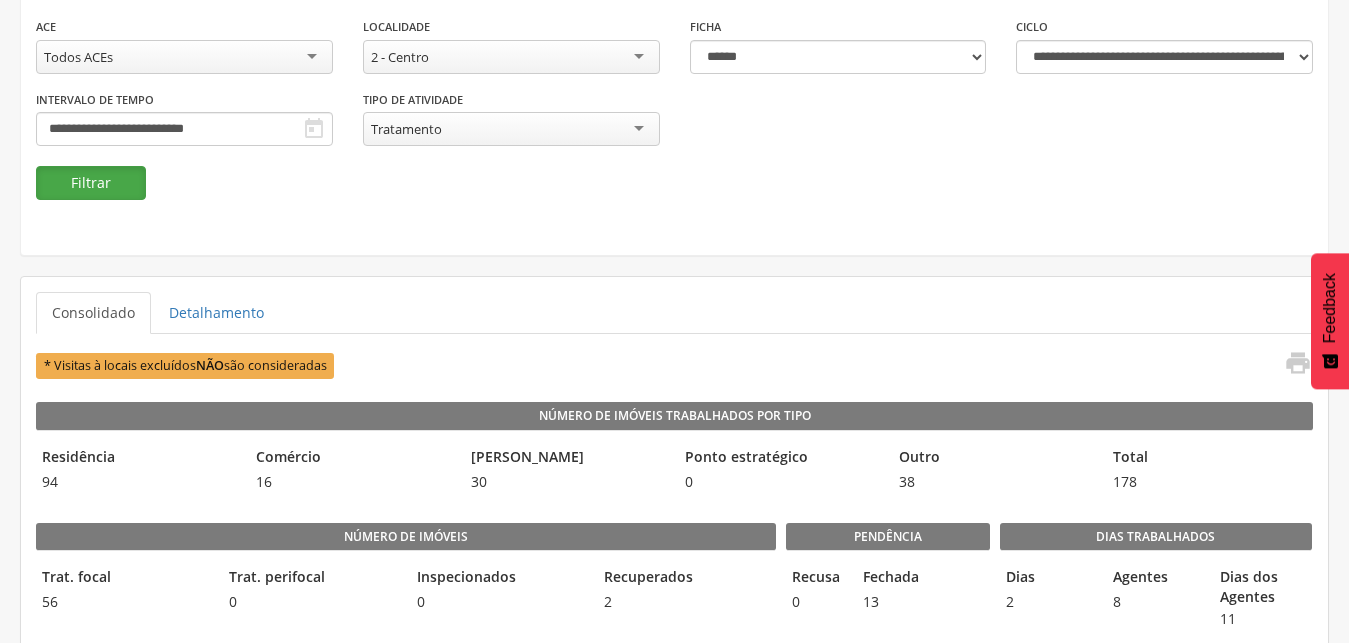 click on "Filtrar" at bounding box center (91, 183) 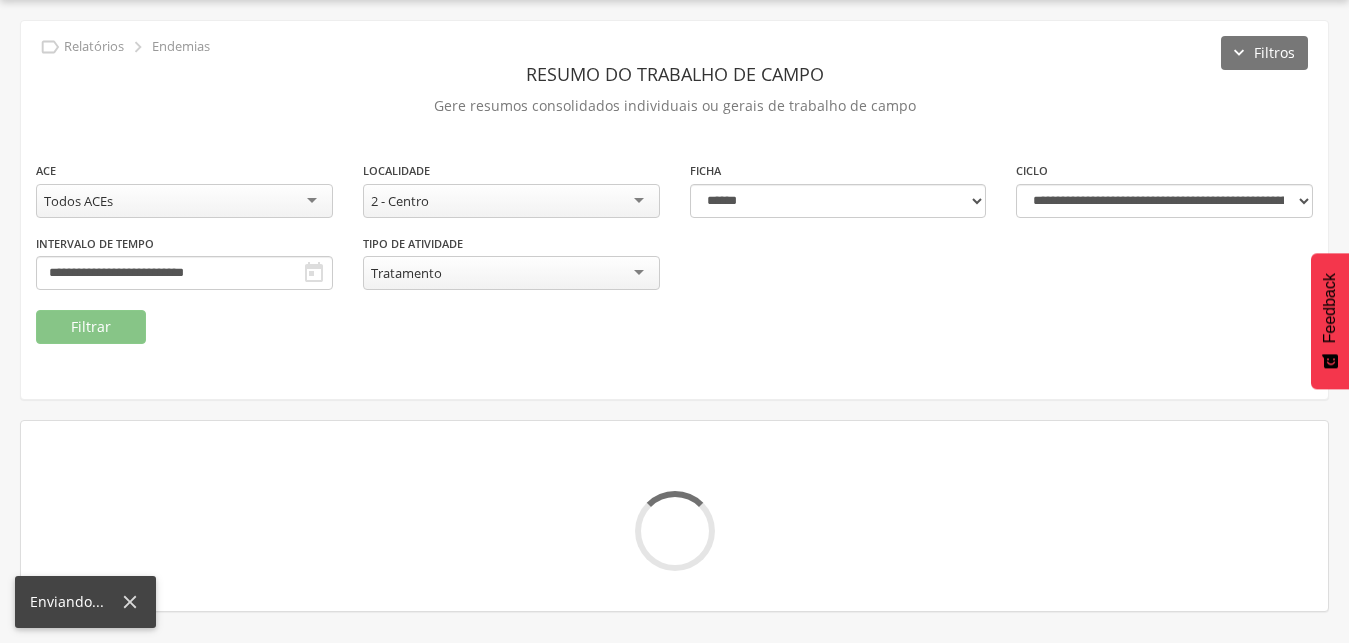 scroll, scrollTop: 60, scrollLeft: 0, axis: vertical 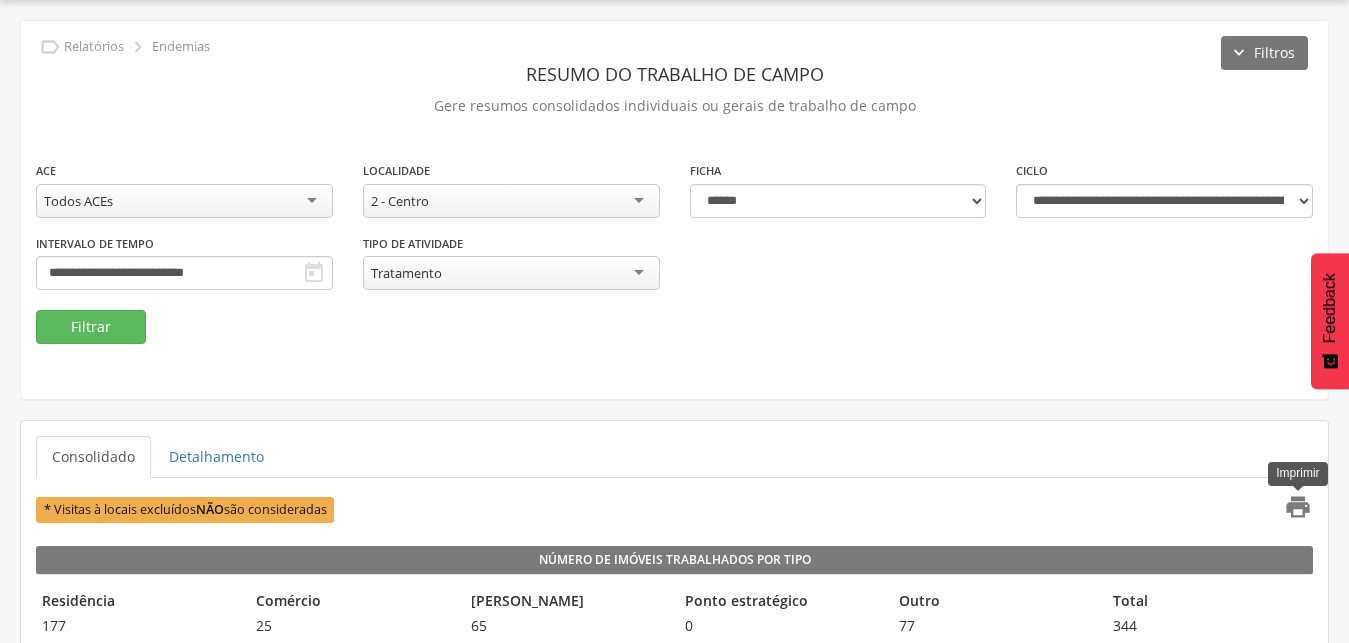 click on "" at bounding box center [1298, 507] 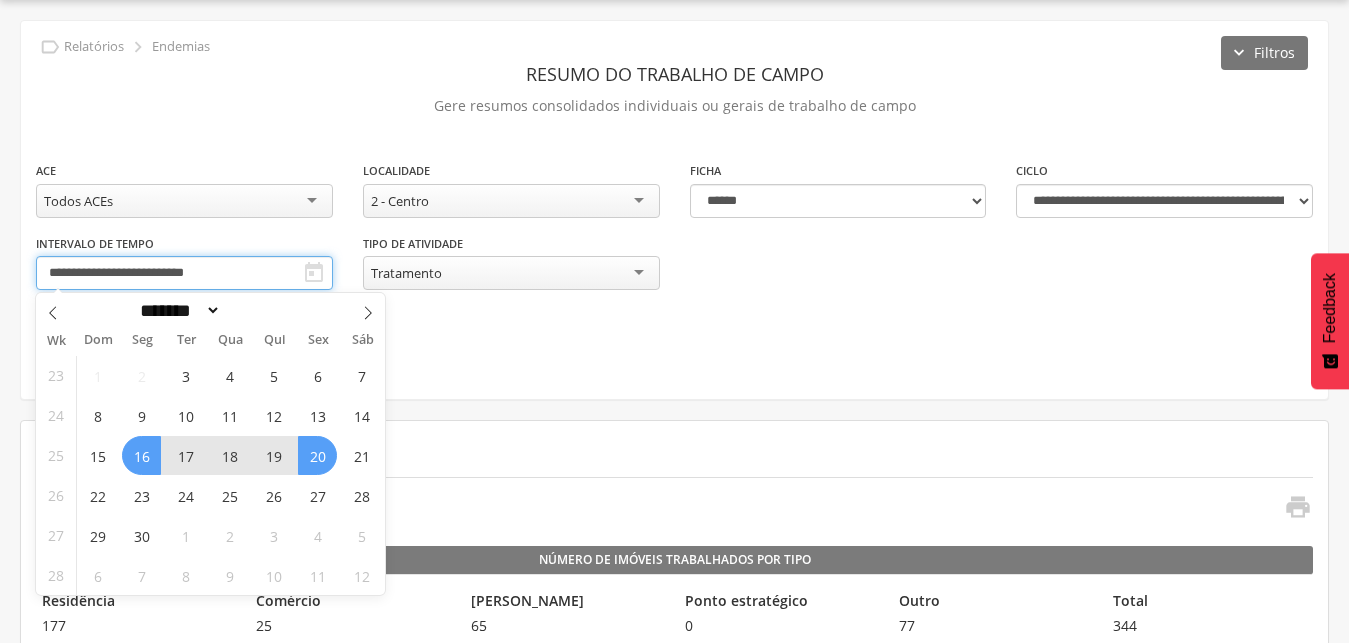 click on "**********" at bounding box center (184, 273) 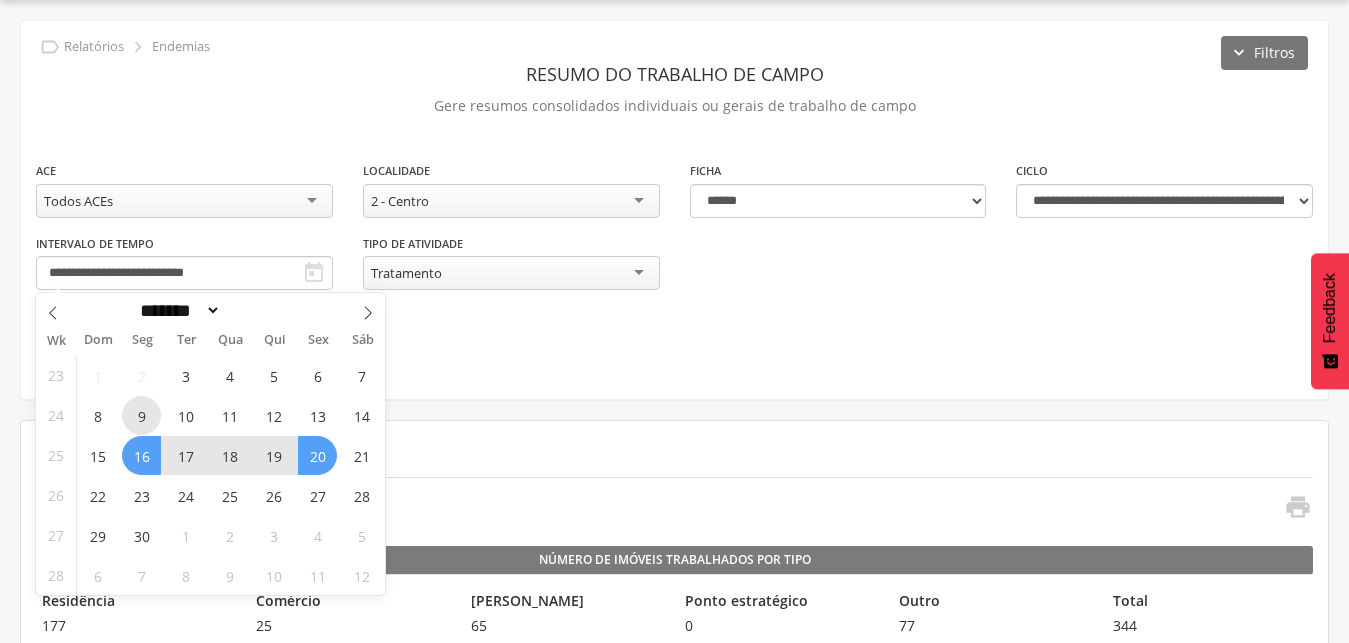 click on "9" at bounding box center [141, 415] 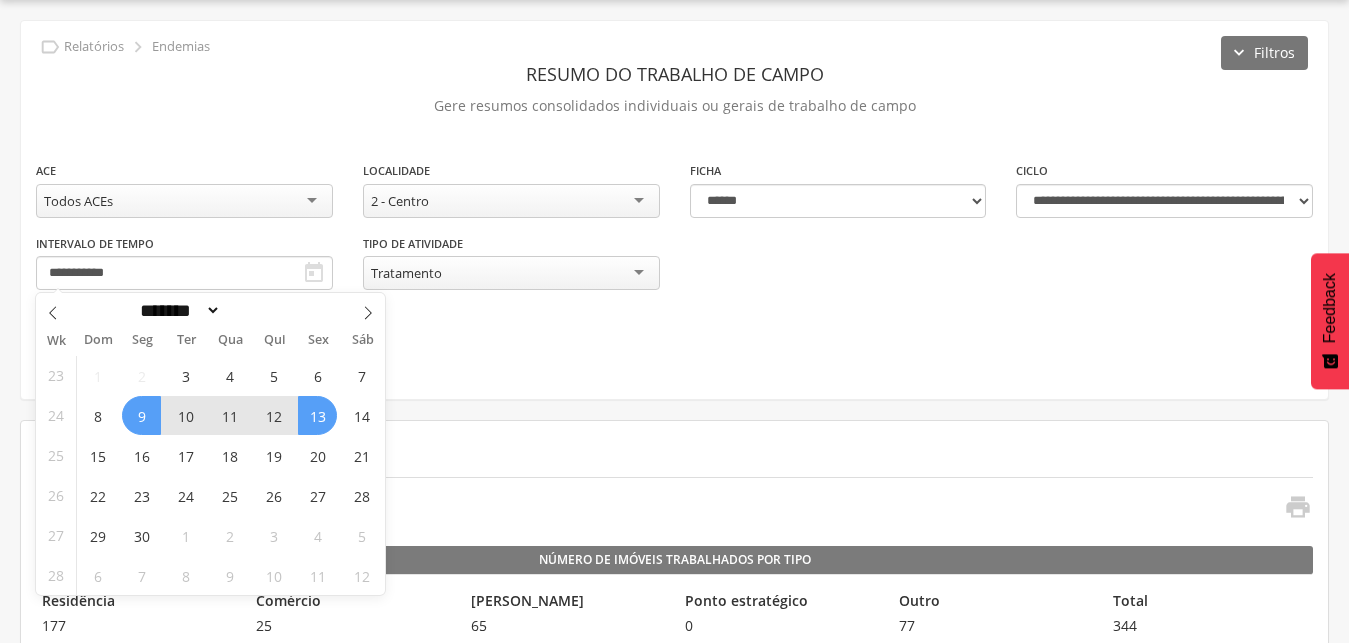 click on "13" at bounding box center (317, 415) 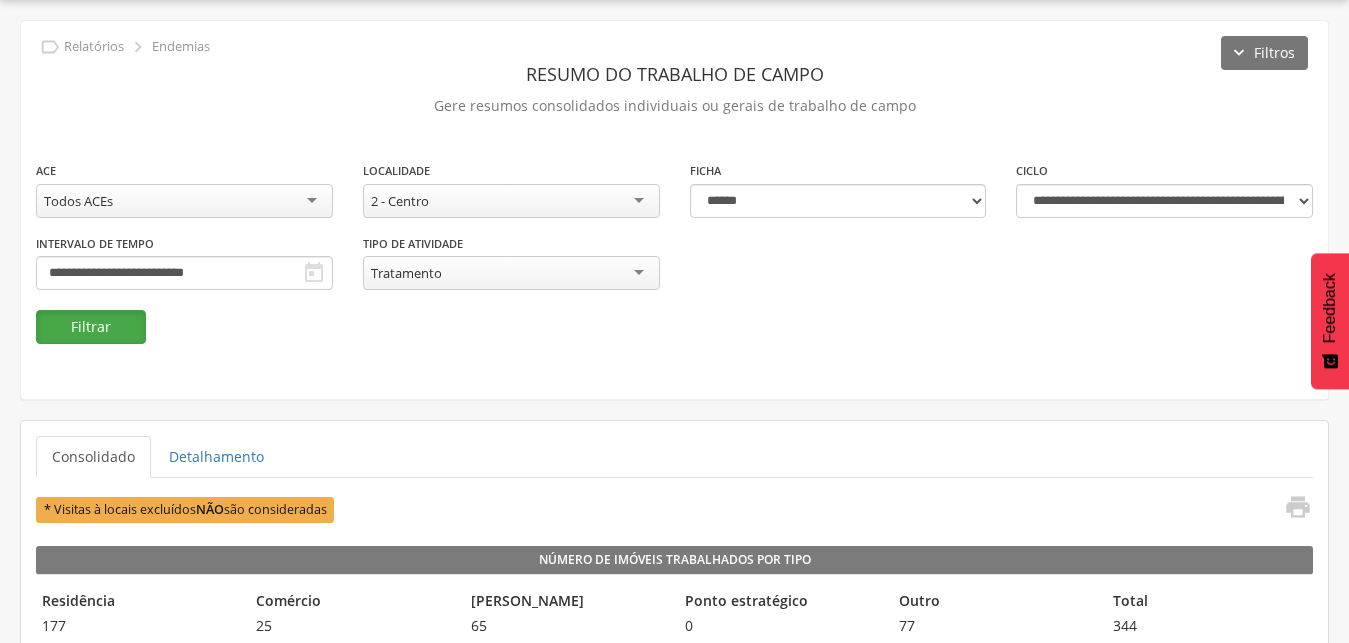 click on "Filtrar" at bounding box center (91, 327) 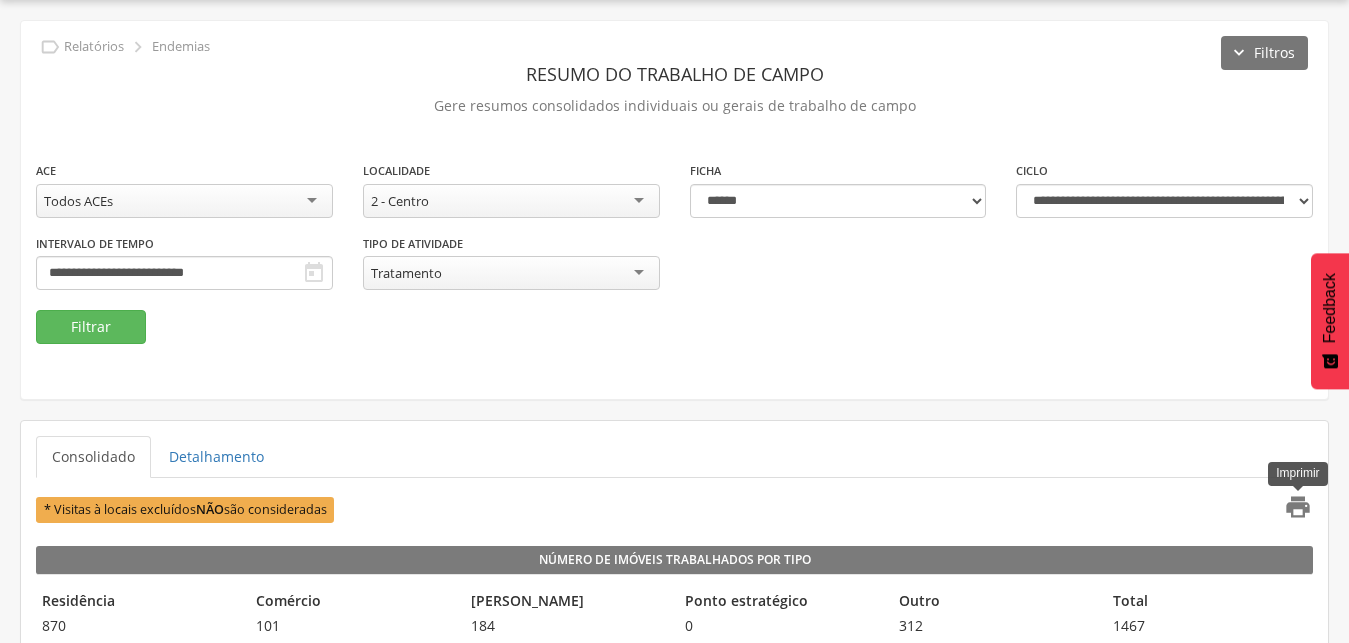 click on "" at bounding box center (1298, 507) 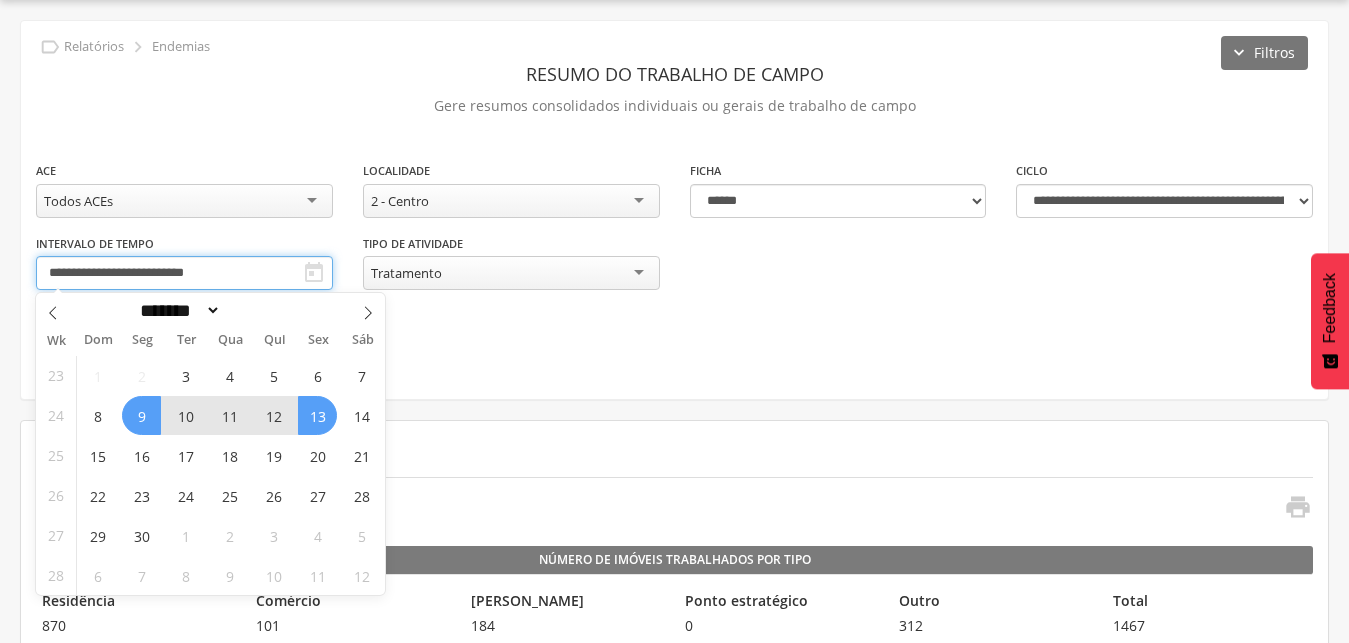 click on "**********" at bounding box center (184, 273) 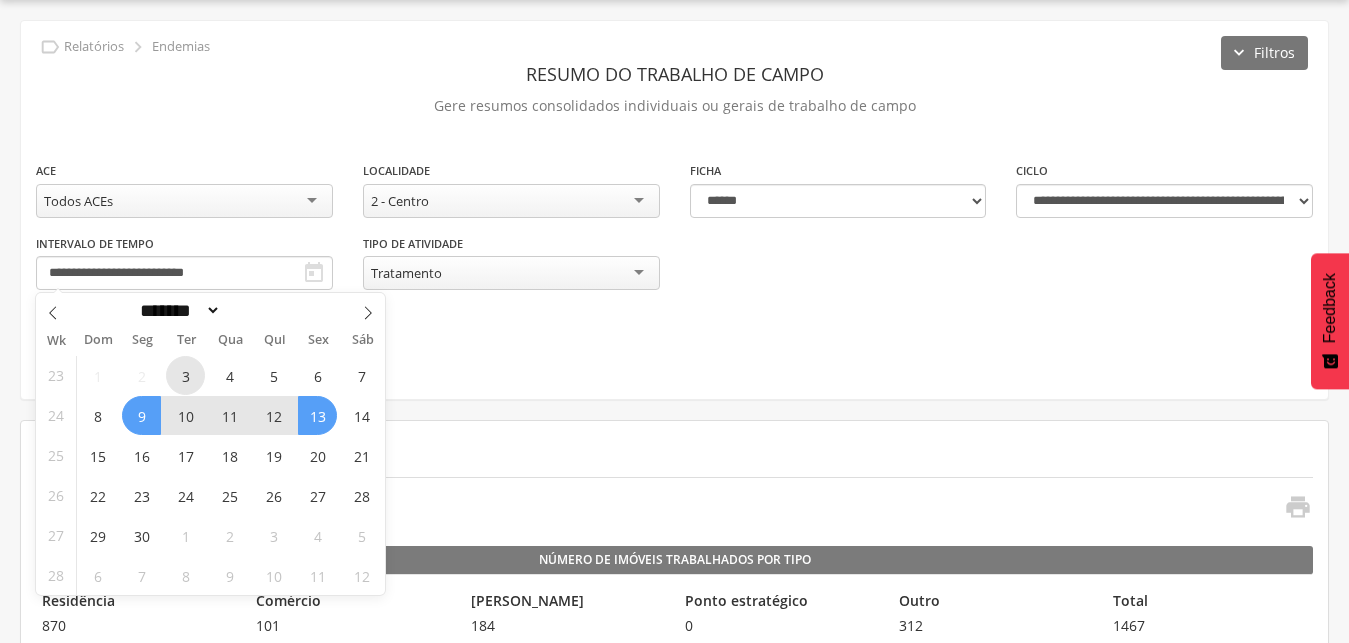 click on "3" at bounding box center (185, 375) 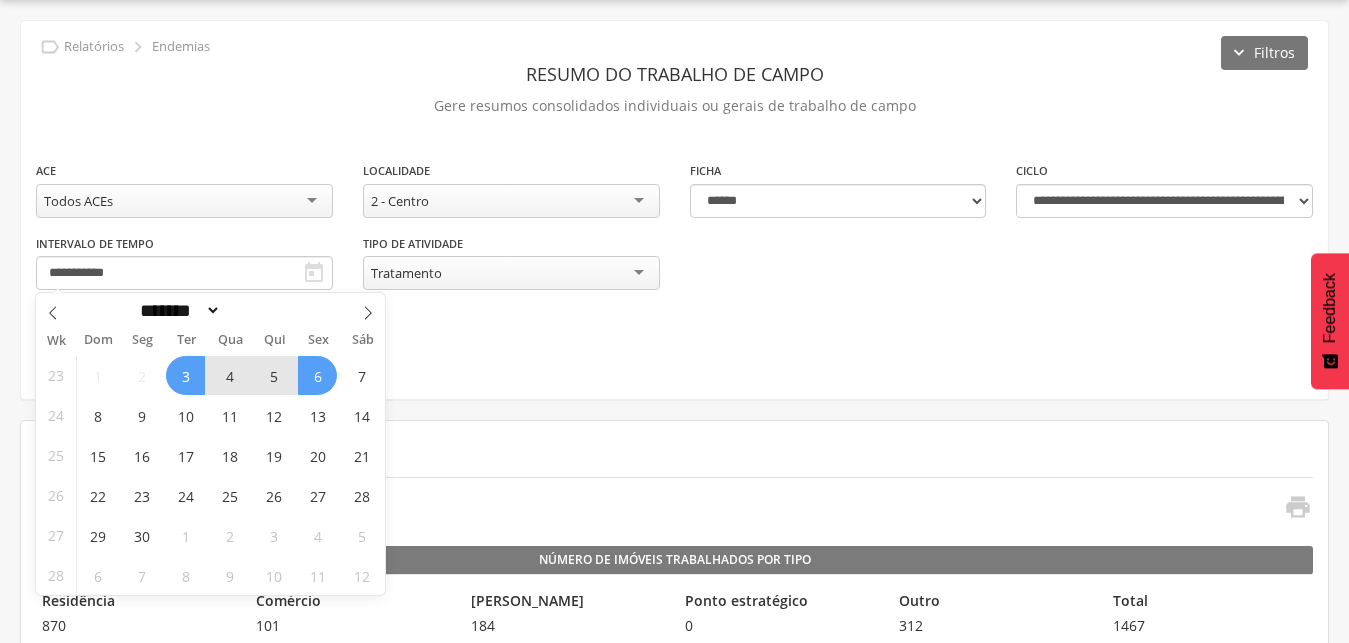click on "6" at bounding box center [317, 375] 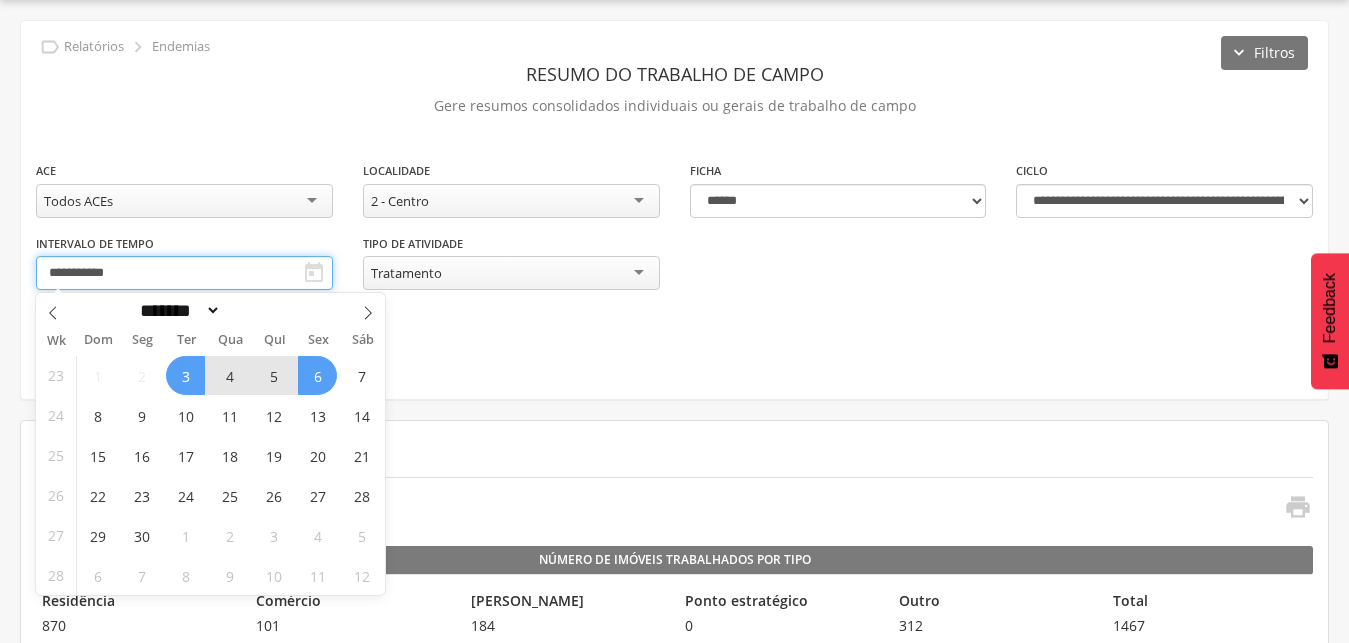 type on "**********" 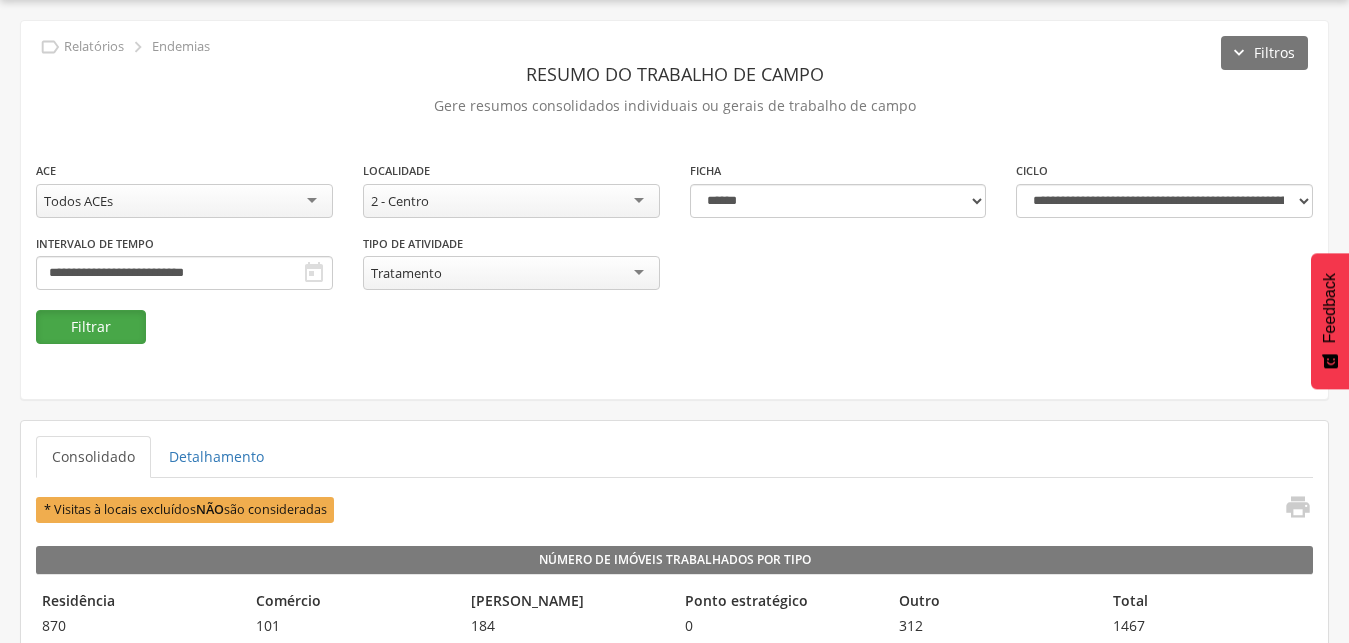click on "Filtrar" at bounding box center (91, 327) 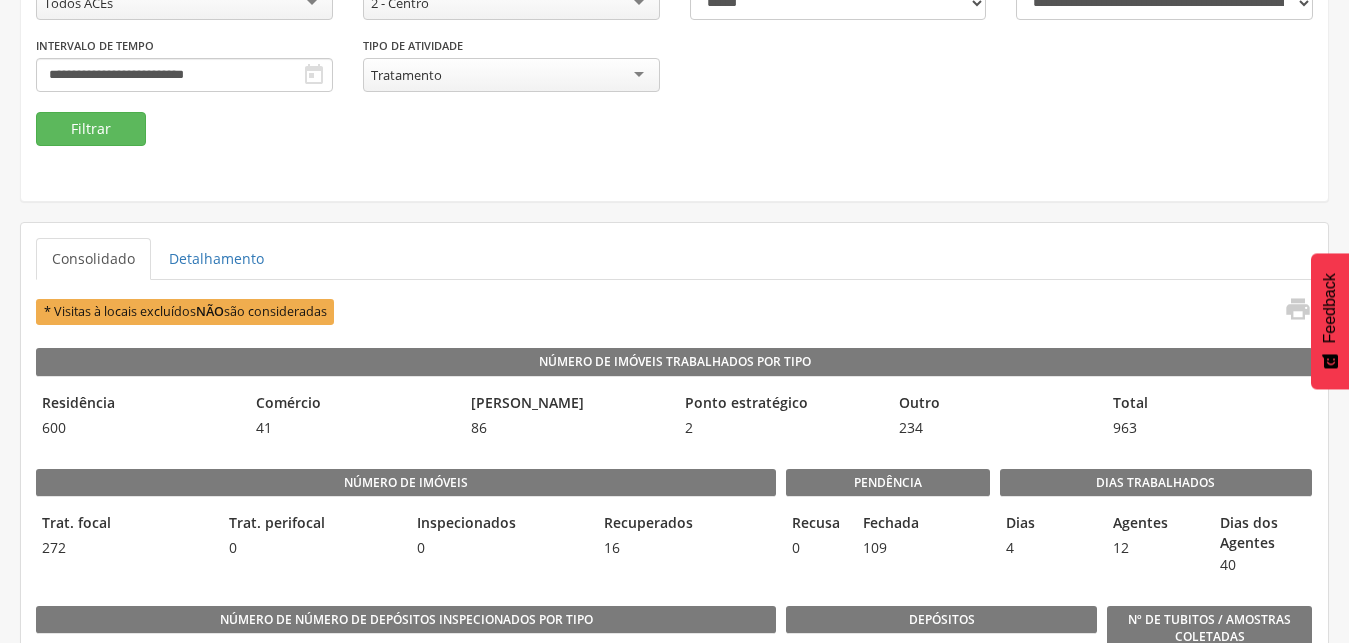 scroll, scrollTop: 264, scrollLeft: 0, axis: vertical 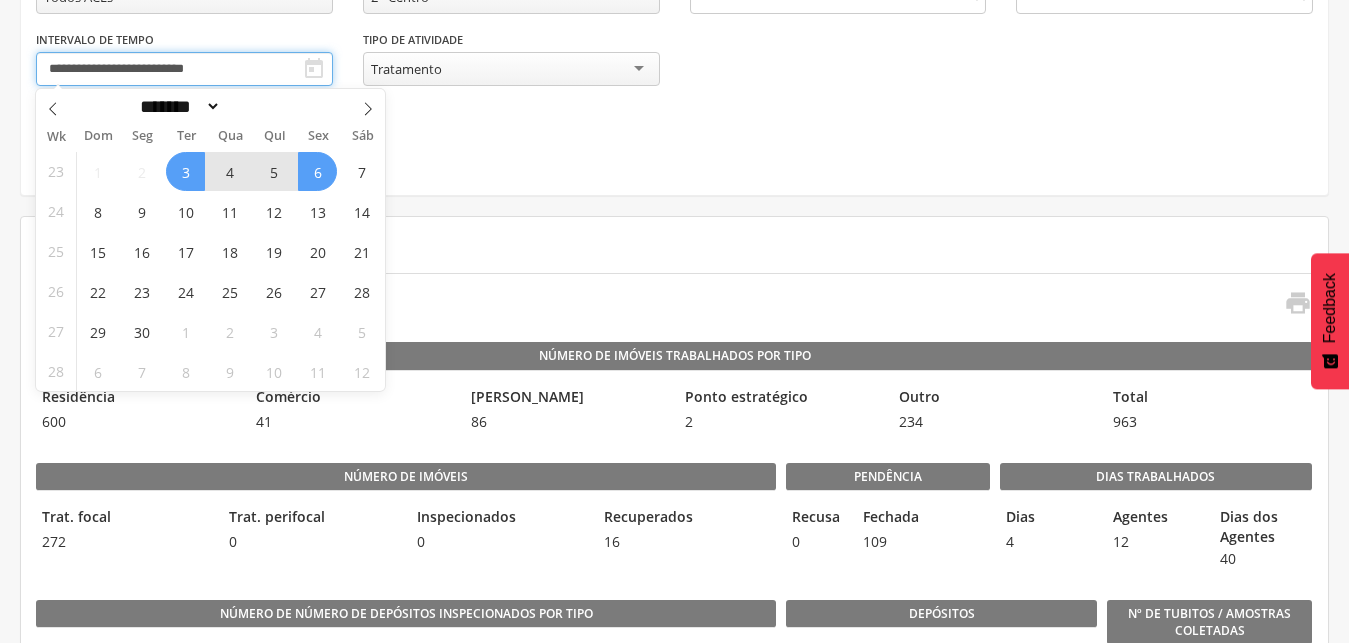 click on "**********" at bounding box center (184, 69) 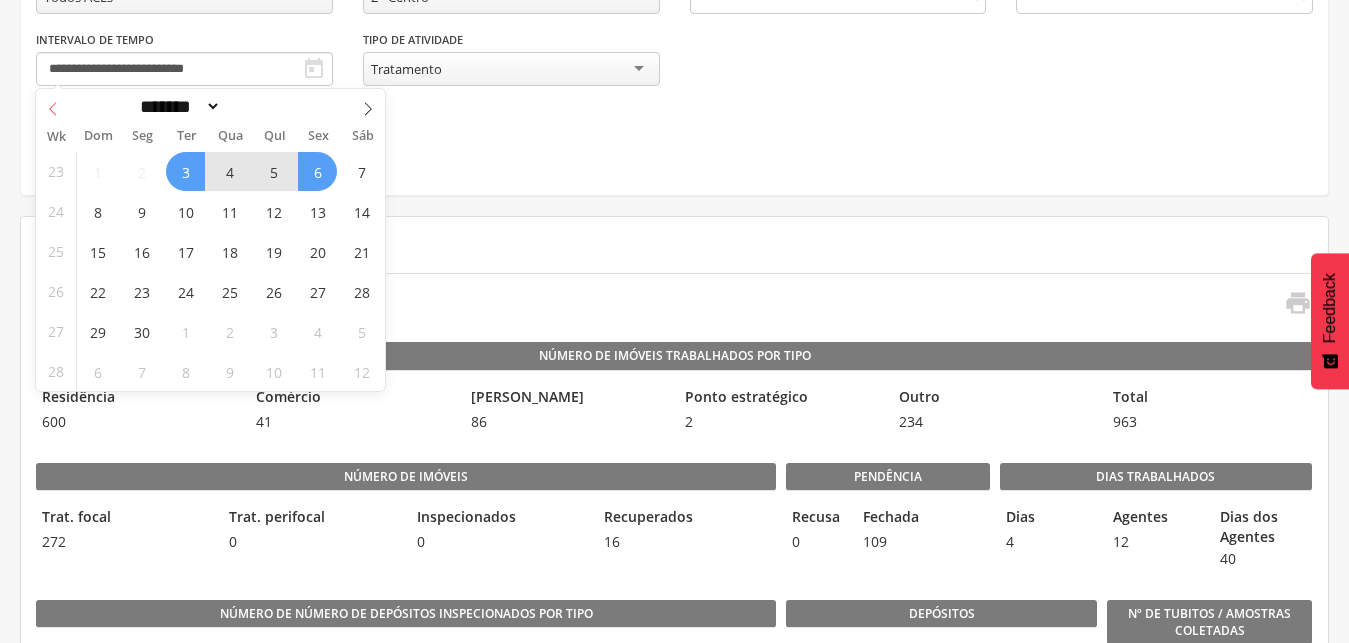 click 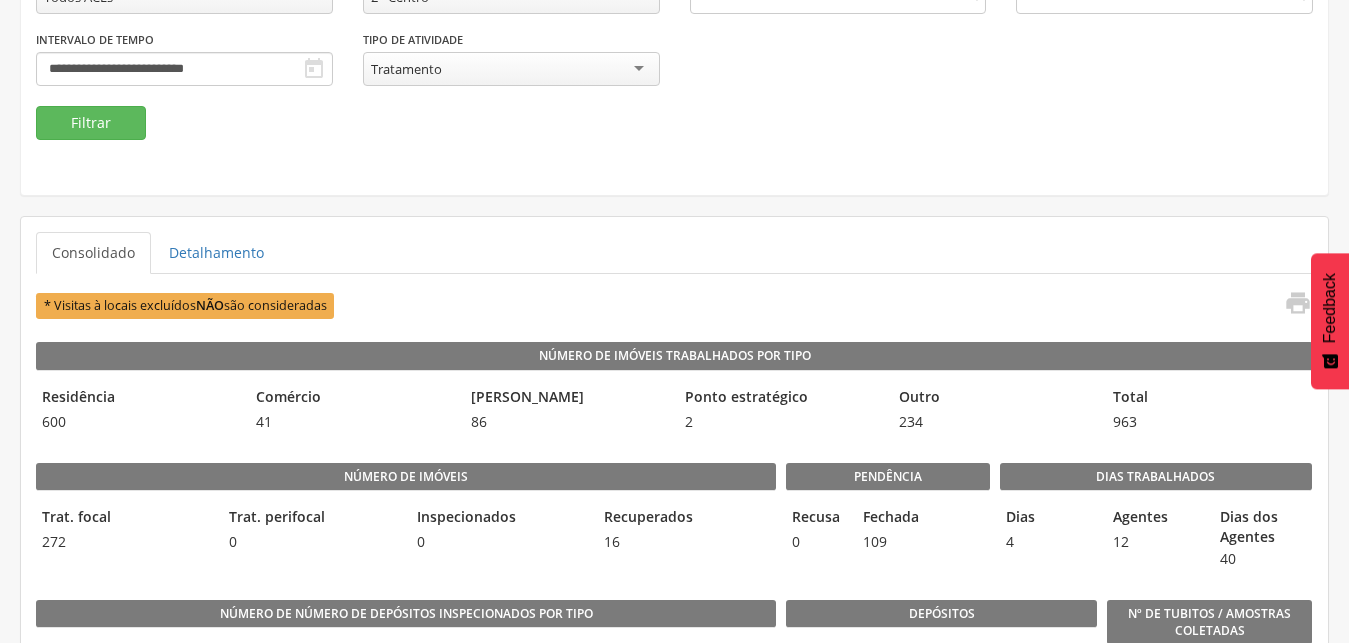 click on "**********" at bounding box center (674, 48) 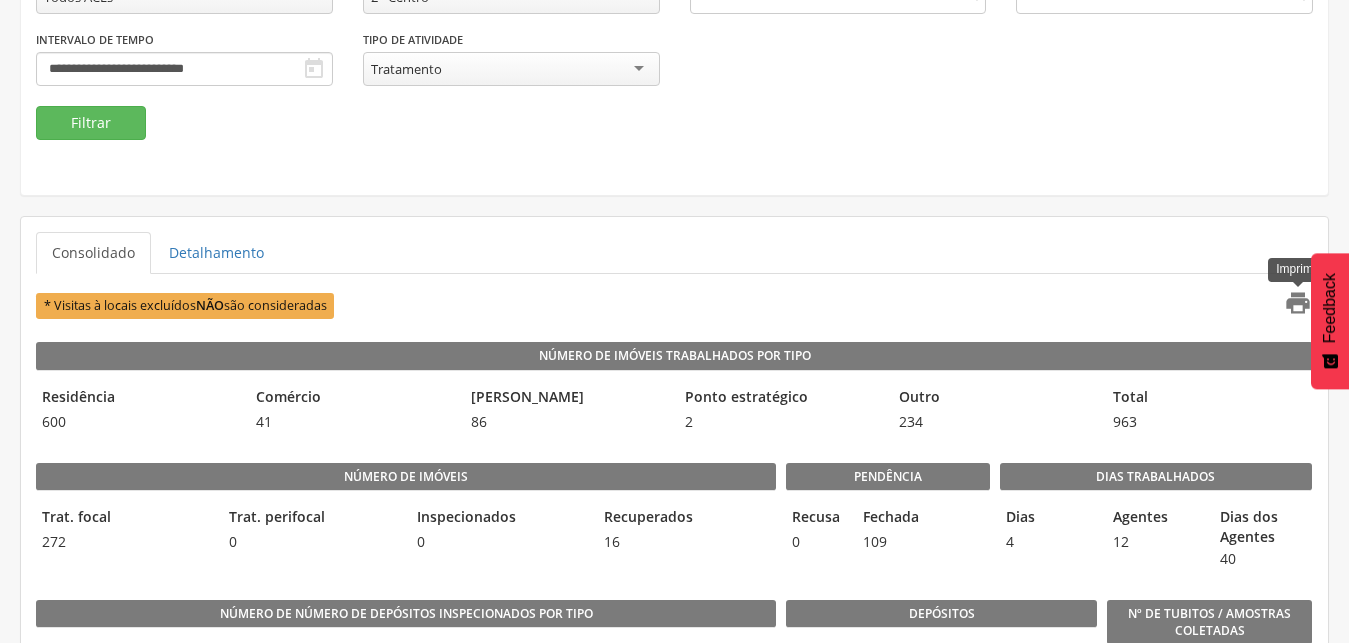 click on "" at bounding box center (1298, 303) 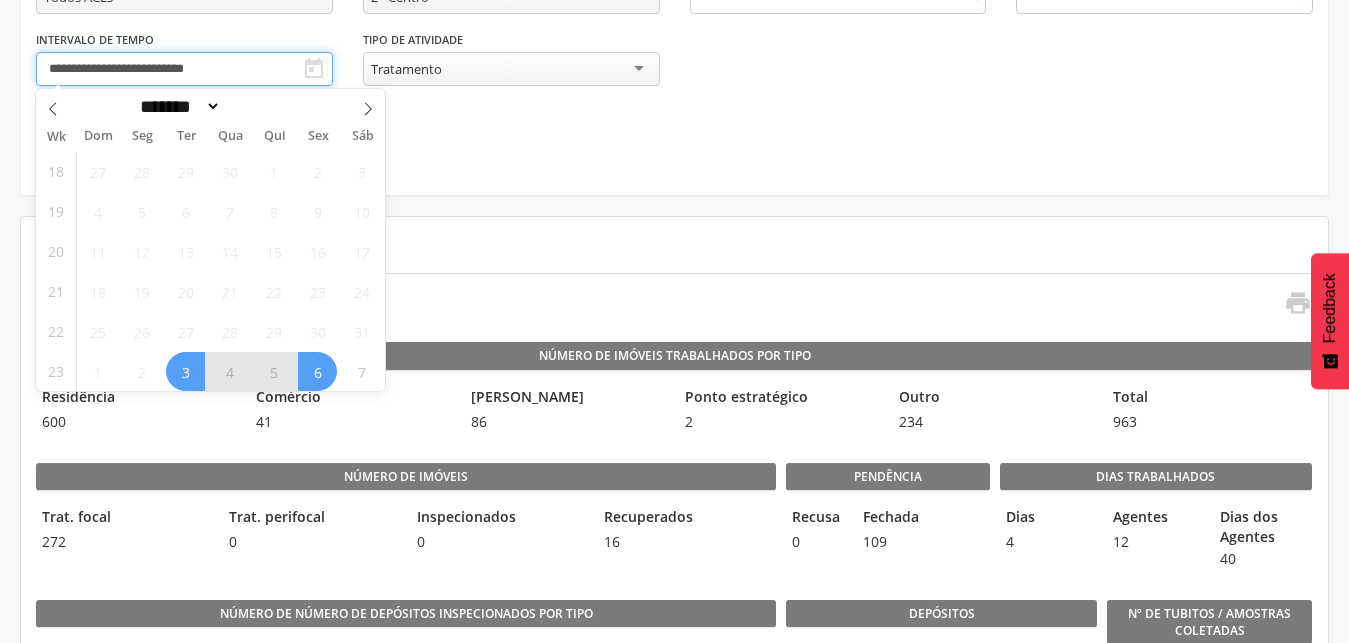 click on "**********" at bounding box center (184, 69) 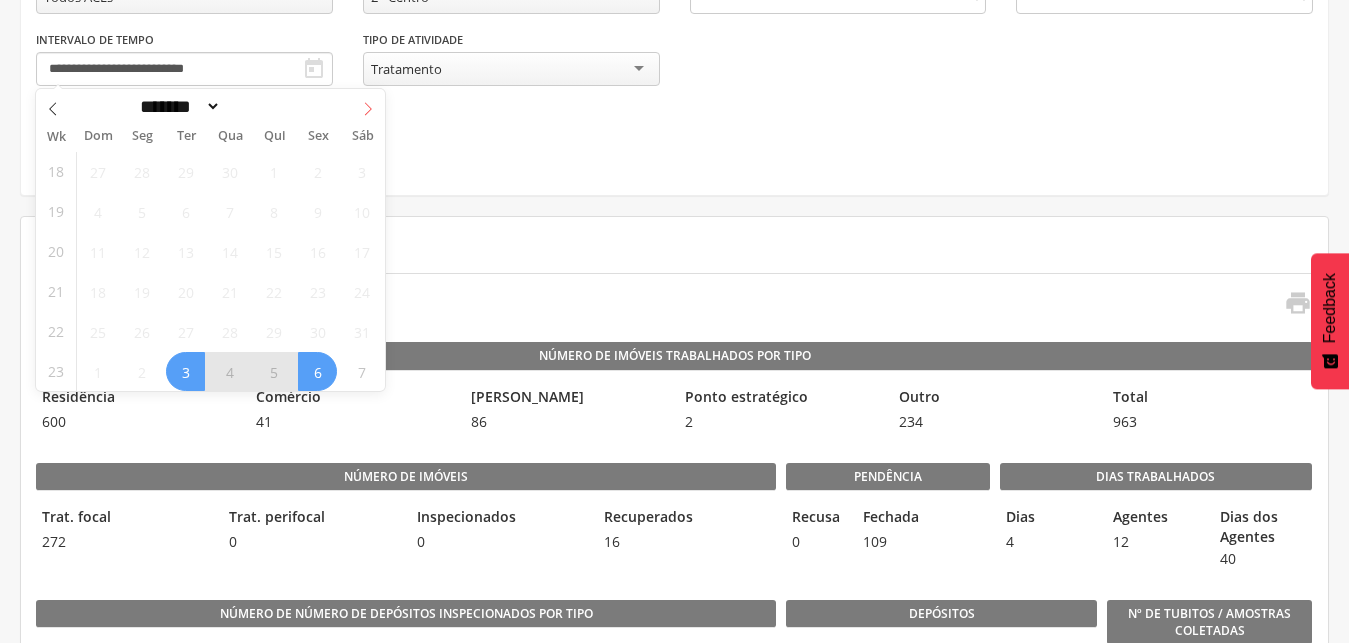 click 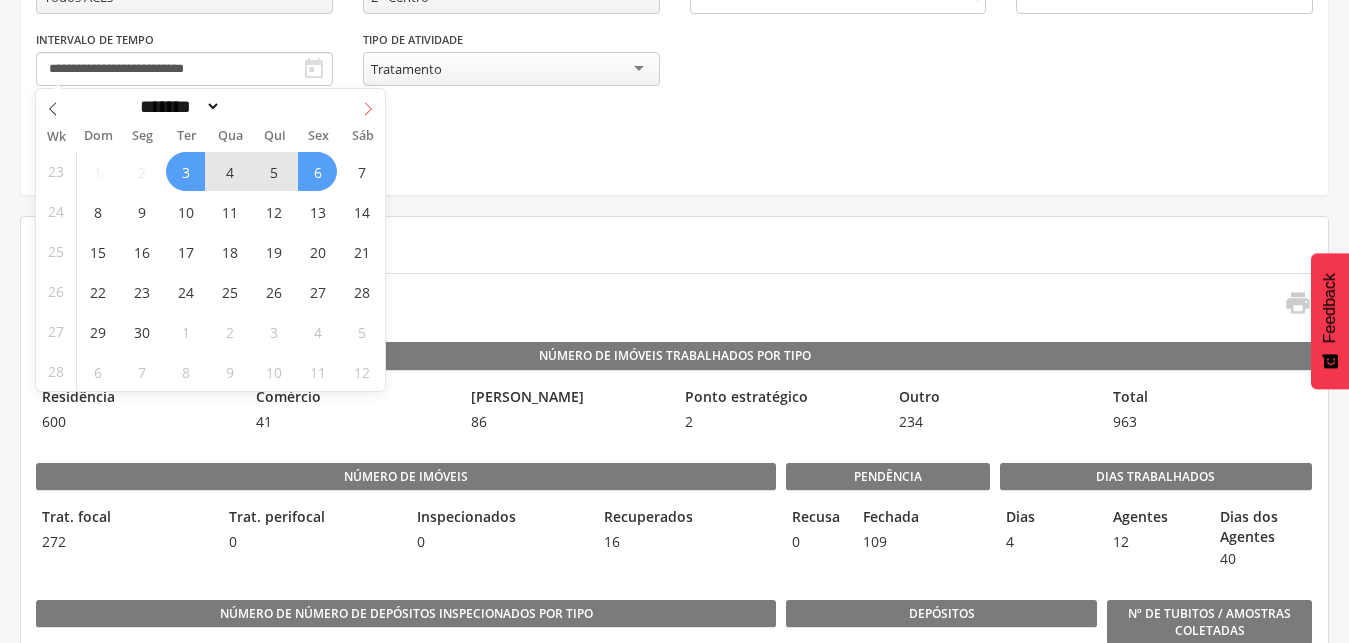 click 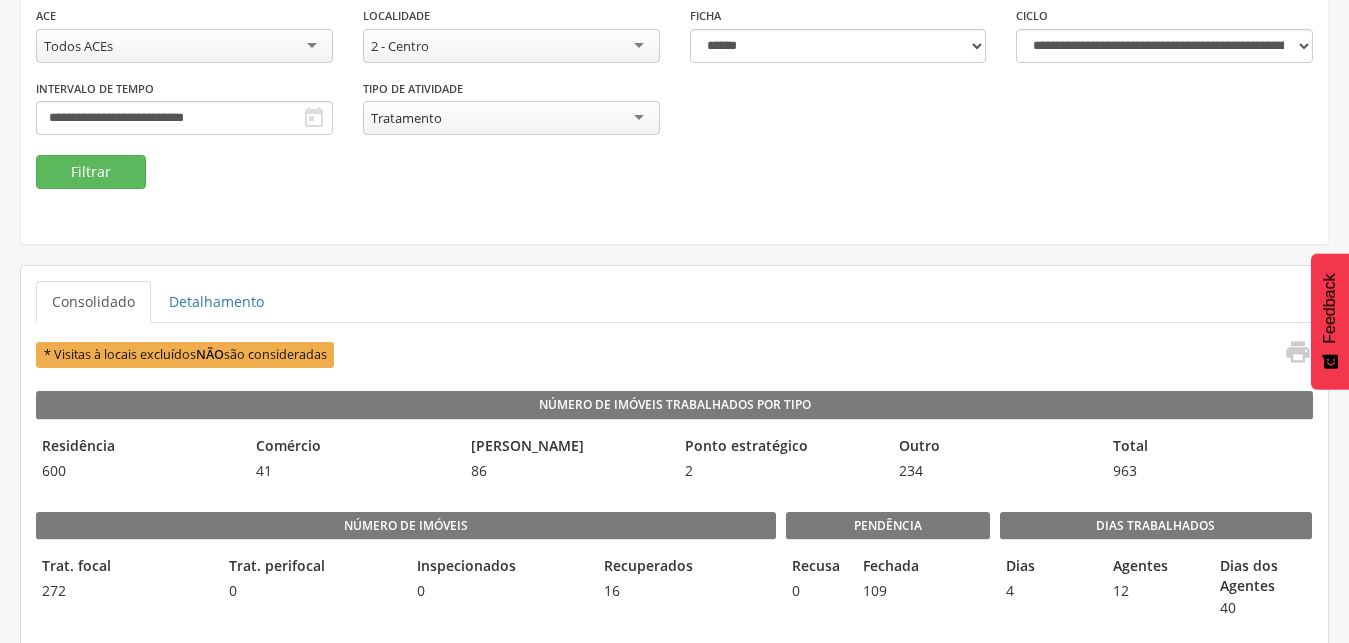 scroll, scrollTop: 213, scrollLeft: 0, axis: vertical 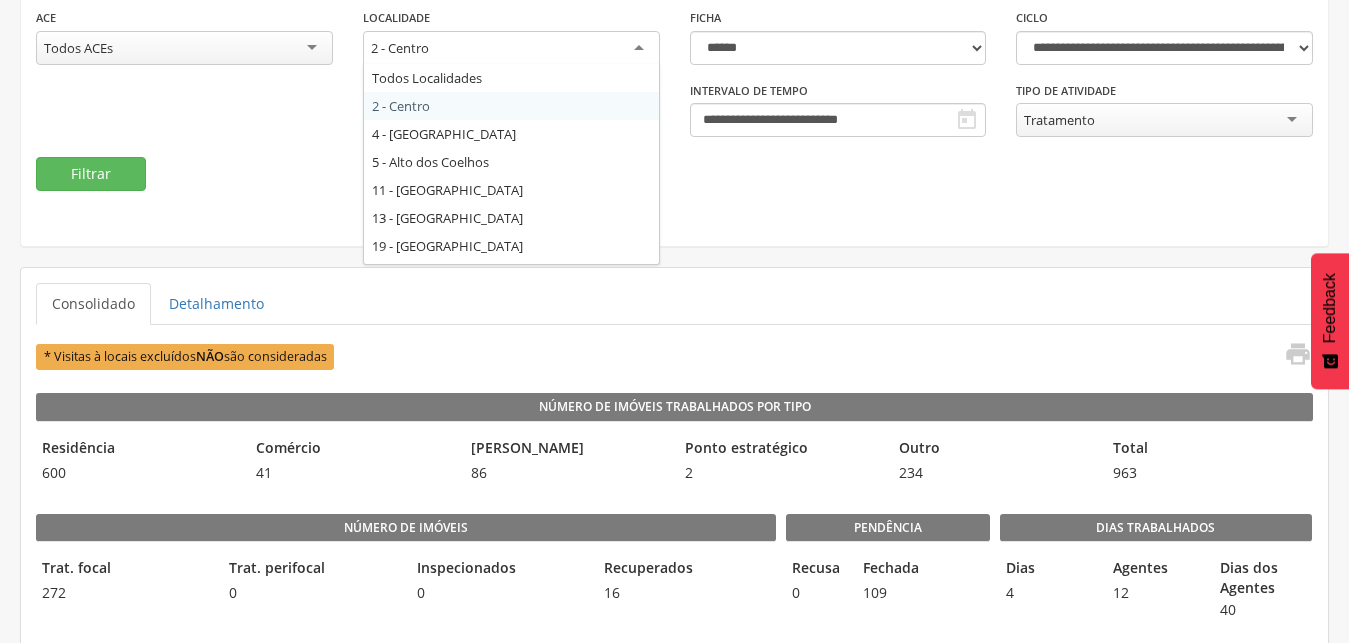 click on "2 - Centro" at bounding box center [511, 49] 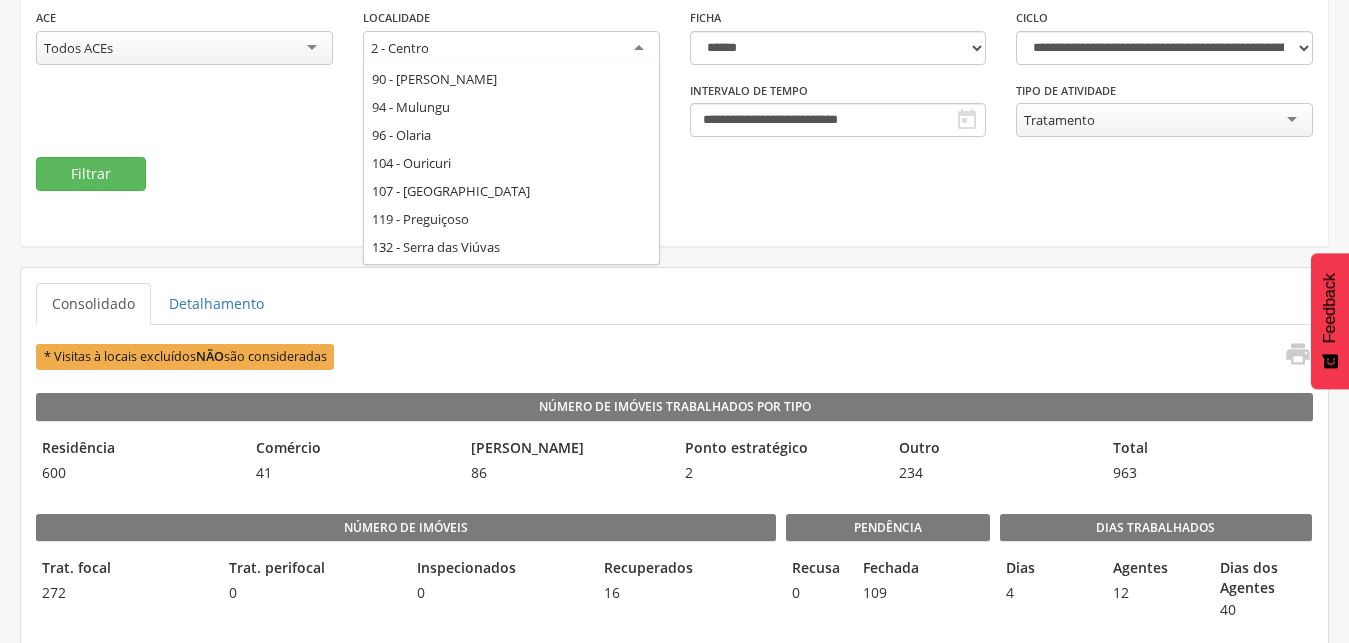 scroll, scrollTop: 540, scrollLeft: 0, axis: vertical 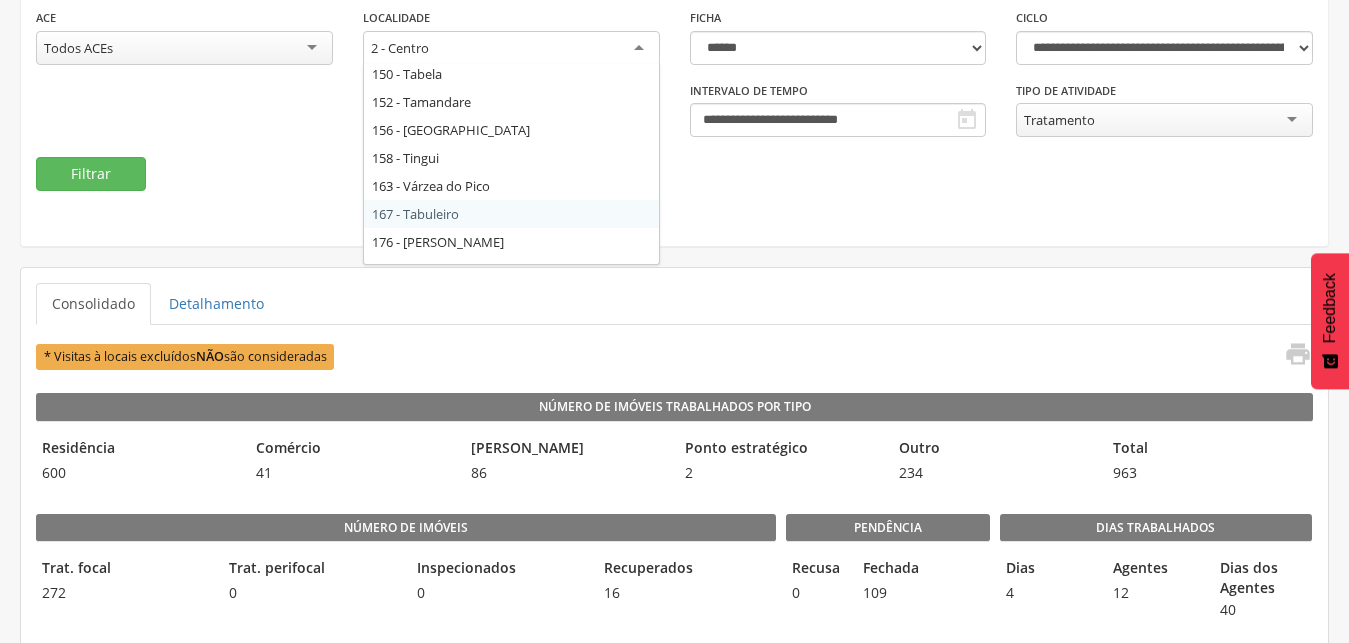 click on "**********" at bounding box center (674, 57) 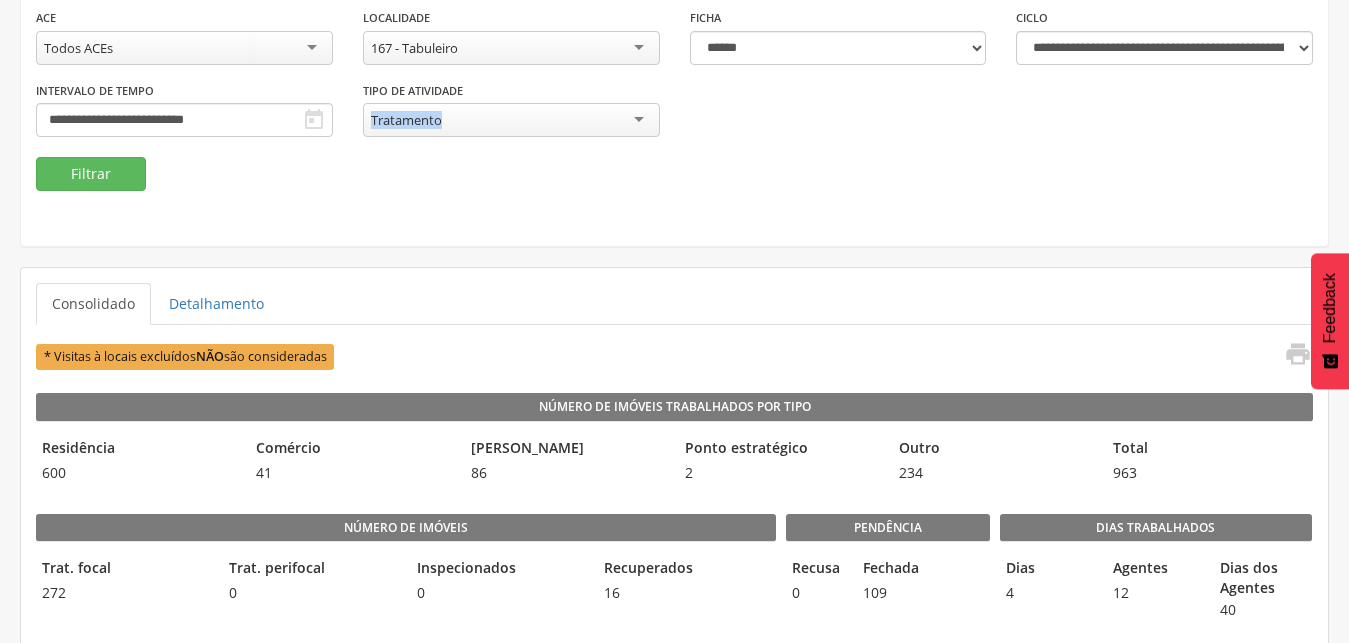 click on "**********" at bounding box center (674, 57) 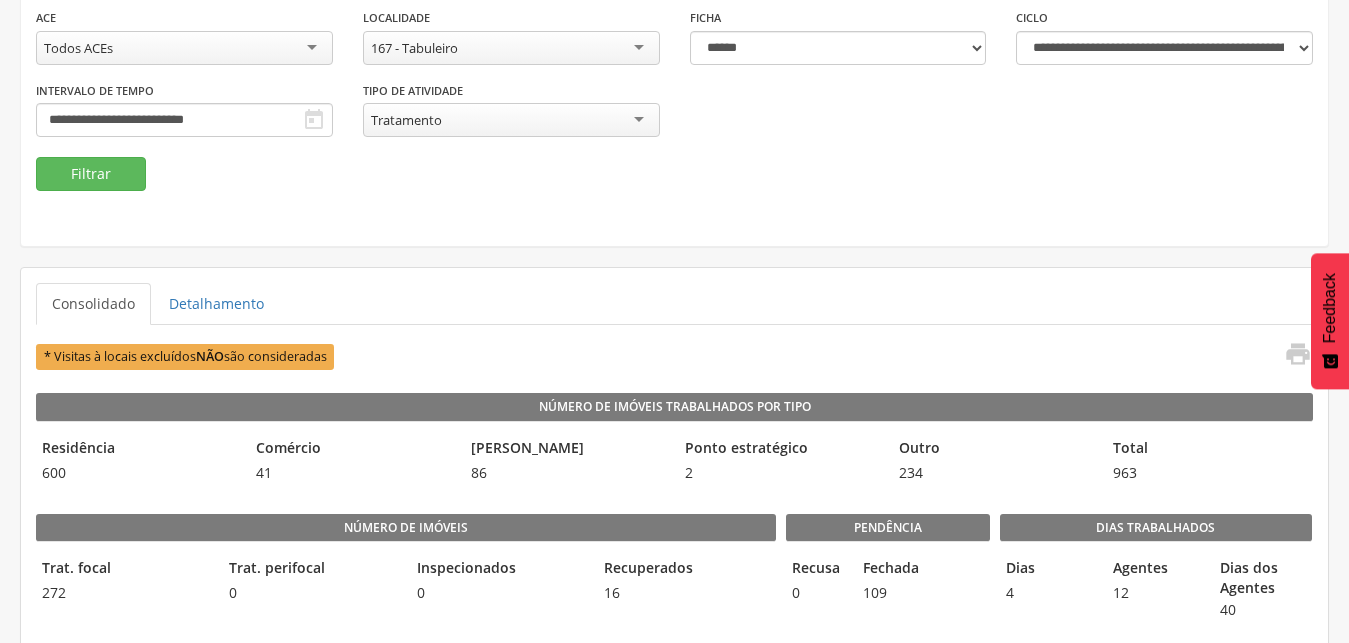 click on "**********" at bounding box center (674, 99) 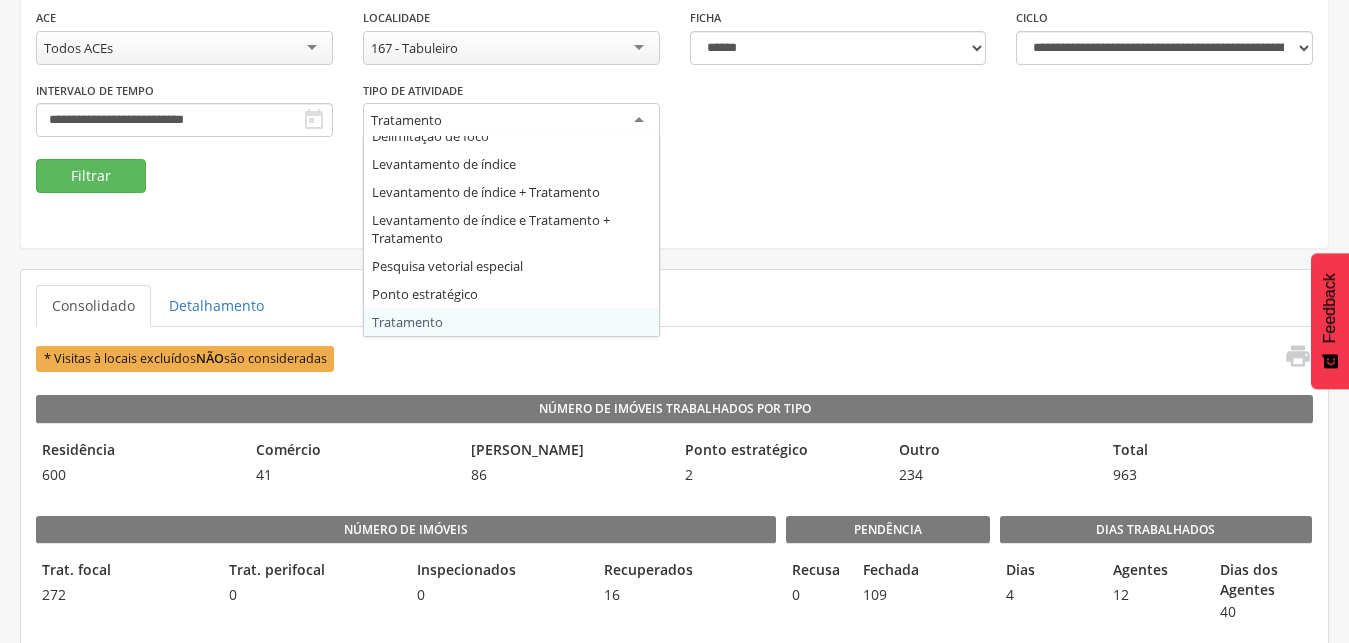 click on "Tratamento" at bounding box center [511, 121] 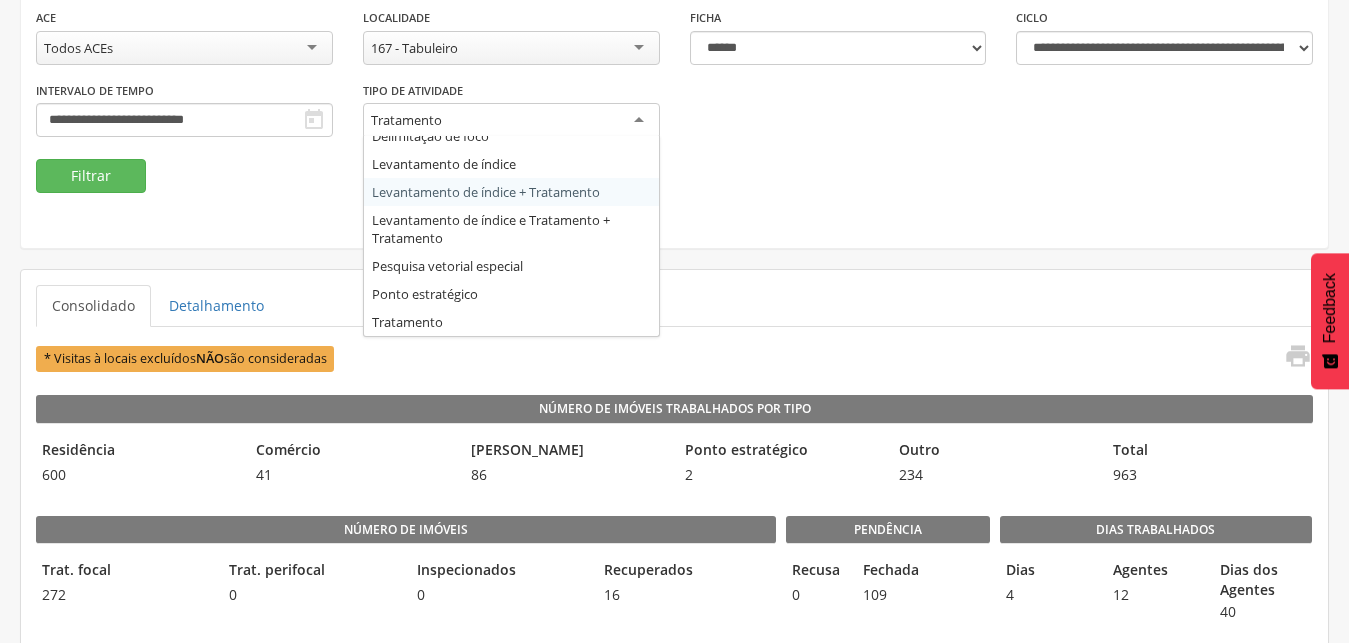 click on "**********" at bounding box center [674, 100] 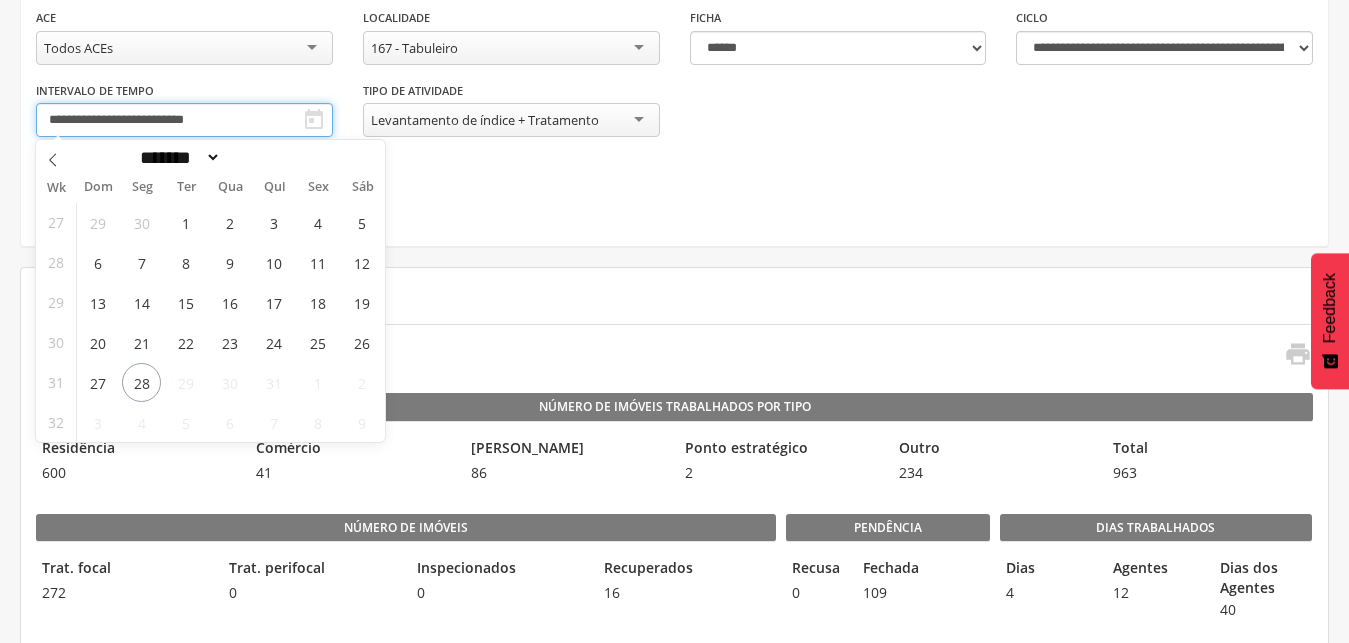 click on "**********" at bounding box center [184, 120] 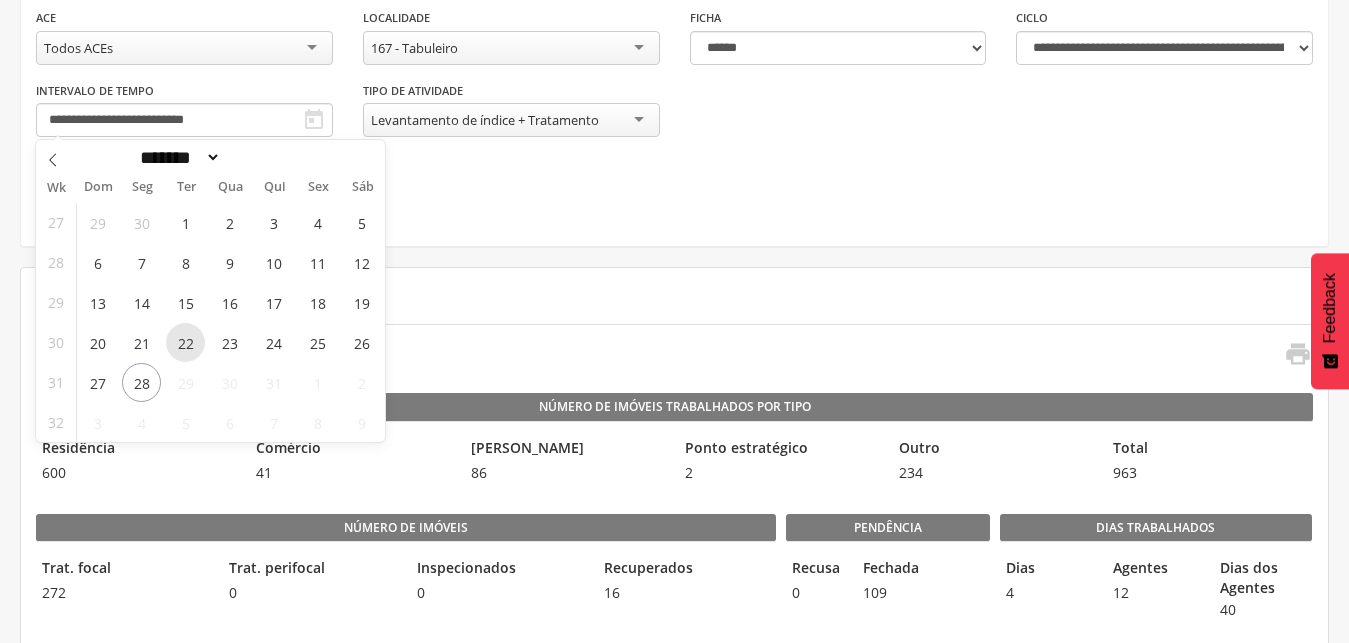 click on "22" at bounding box center (185, 342) 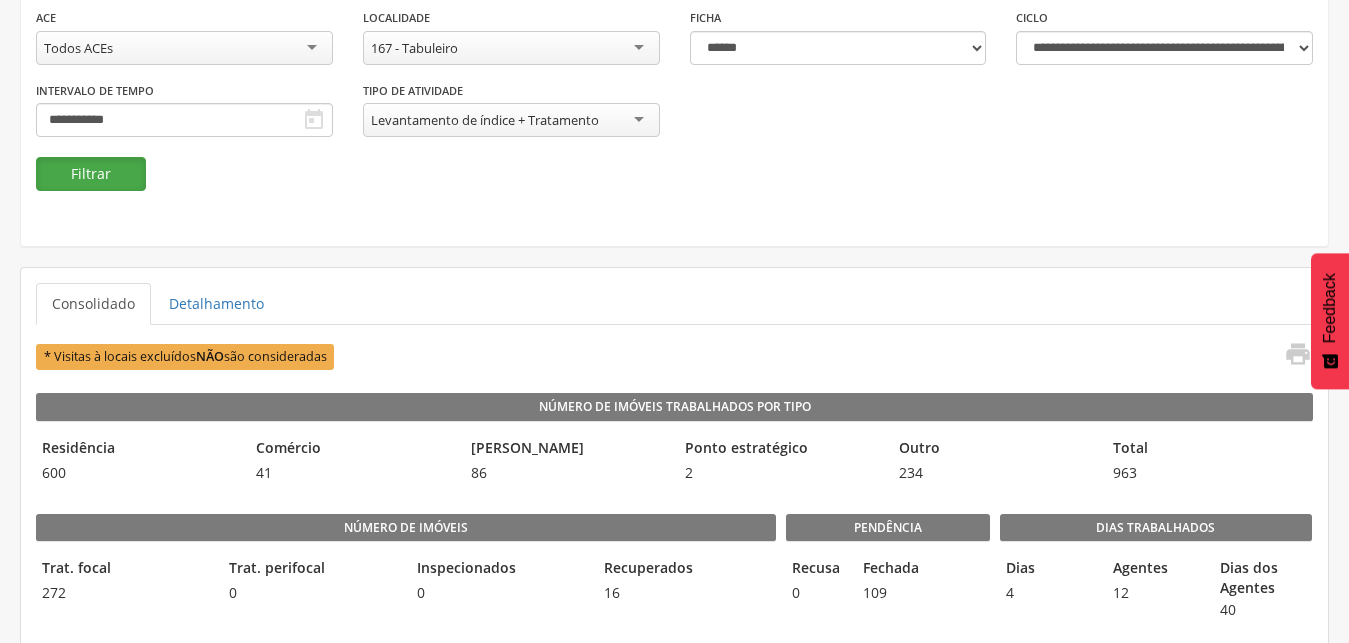 click on "Filtrar" at bounding box center [91, 174] 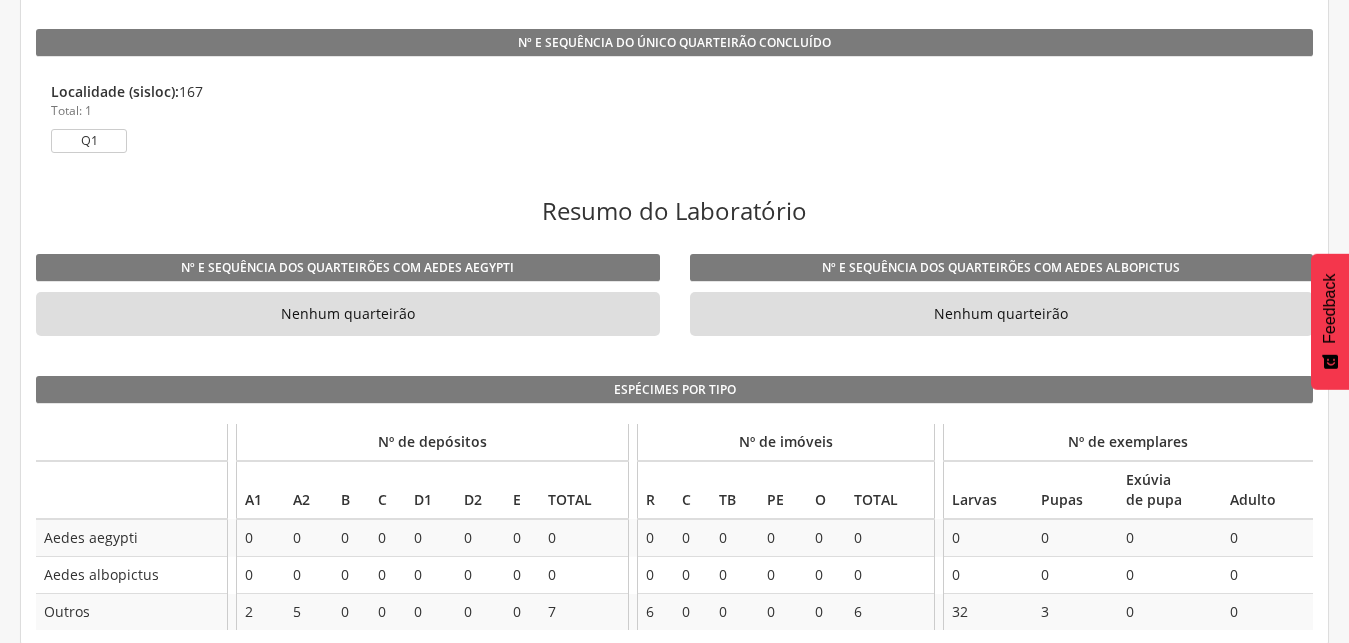 scroll, scrollTop: 1608, scrollLeft: 0, axis: vertical 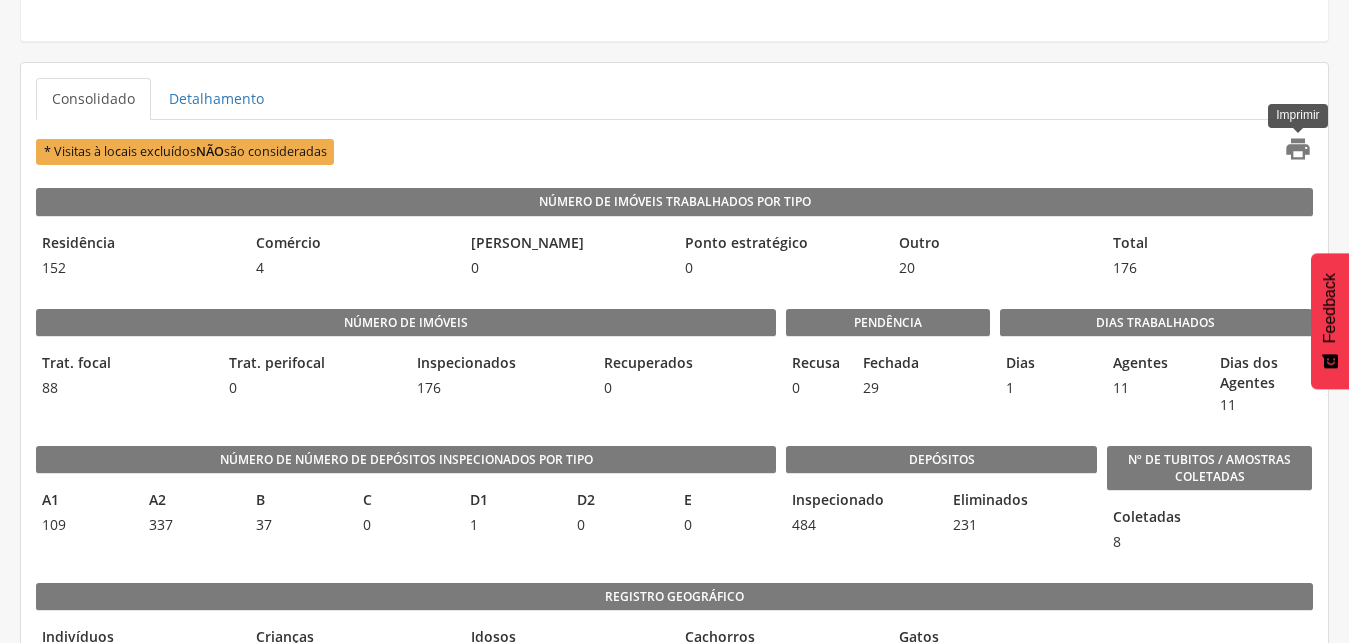 click on "" at bounding box center [1298, 149] 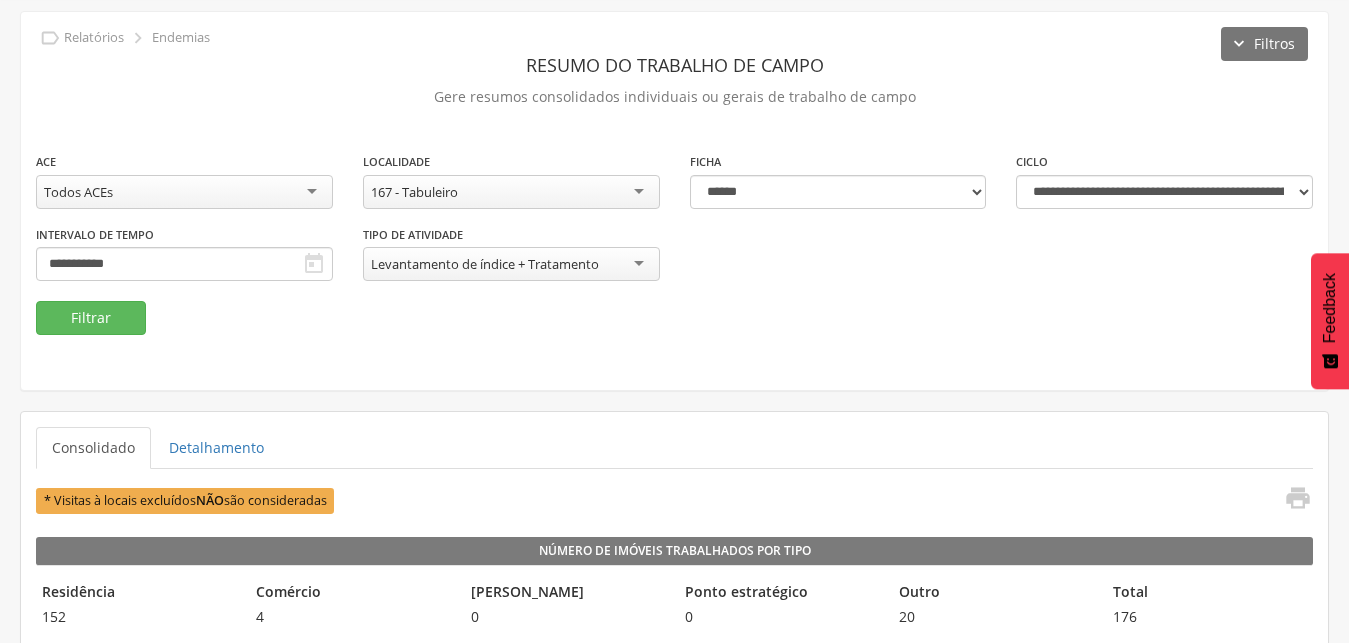 scroll, scrollTop: 61, scrollLeft: 0, axis: vertical 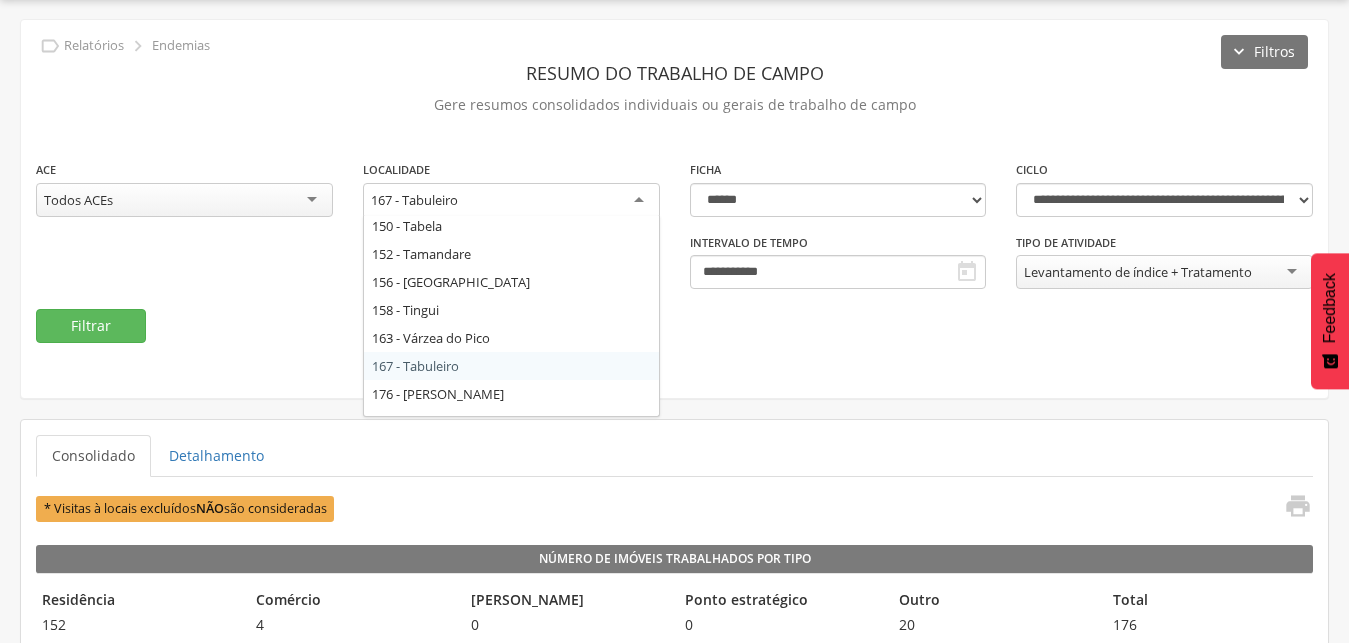 click on "167 - Tabuleiro" at bounding box center [511, 201] 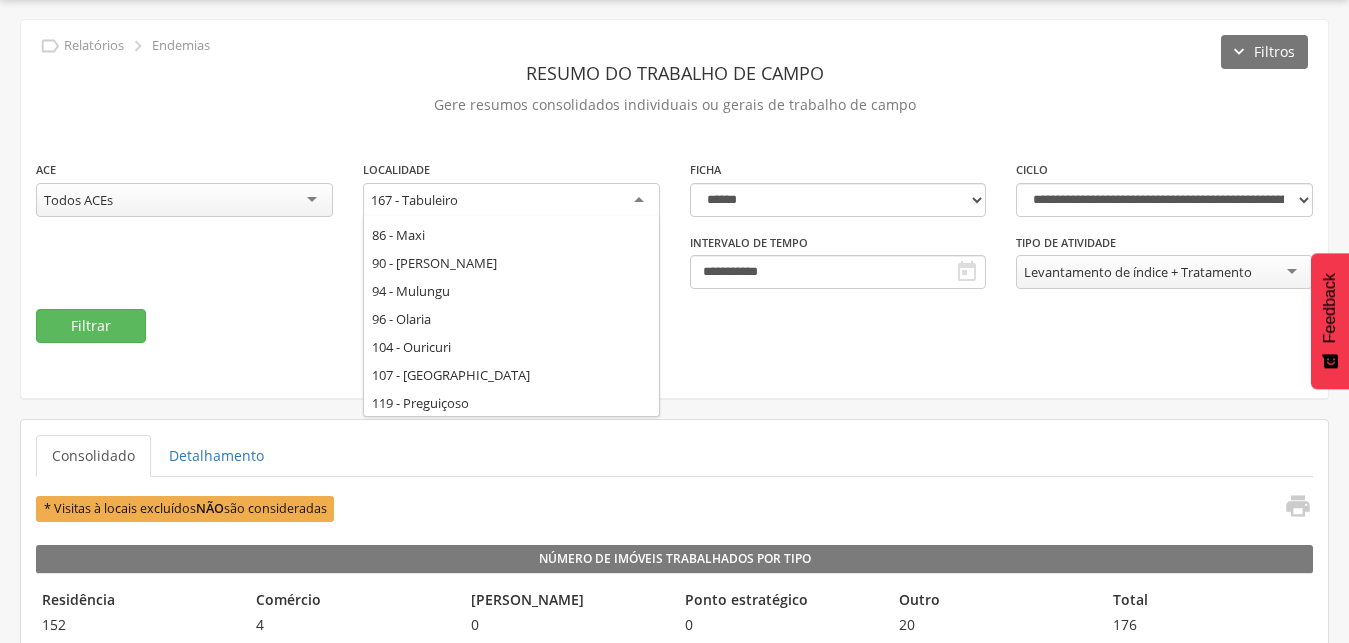 scroll, scrollTop: 324, scrollLeft: 0, axis: vertical 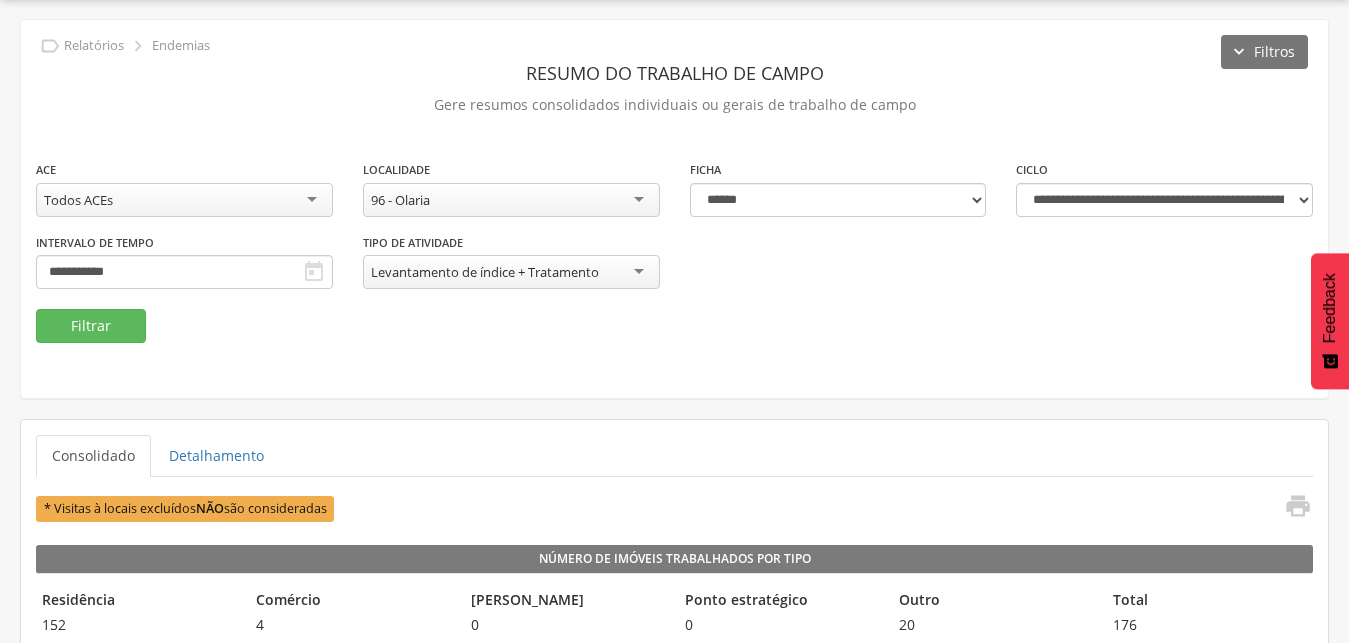 click on "**********" at bounding box center [674, 251] 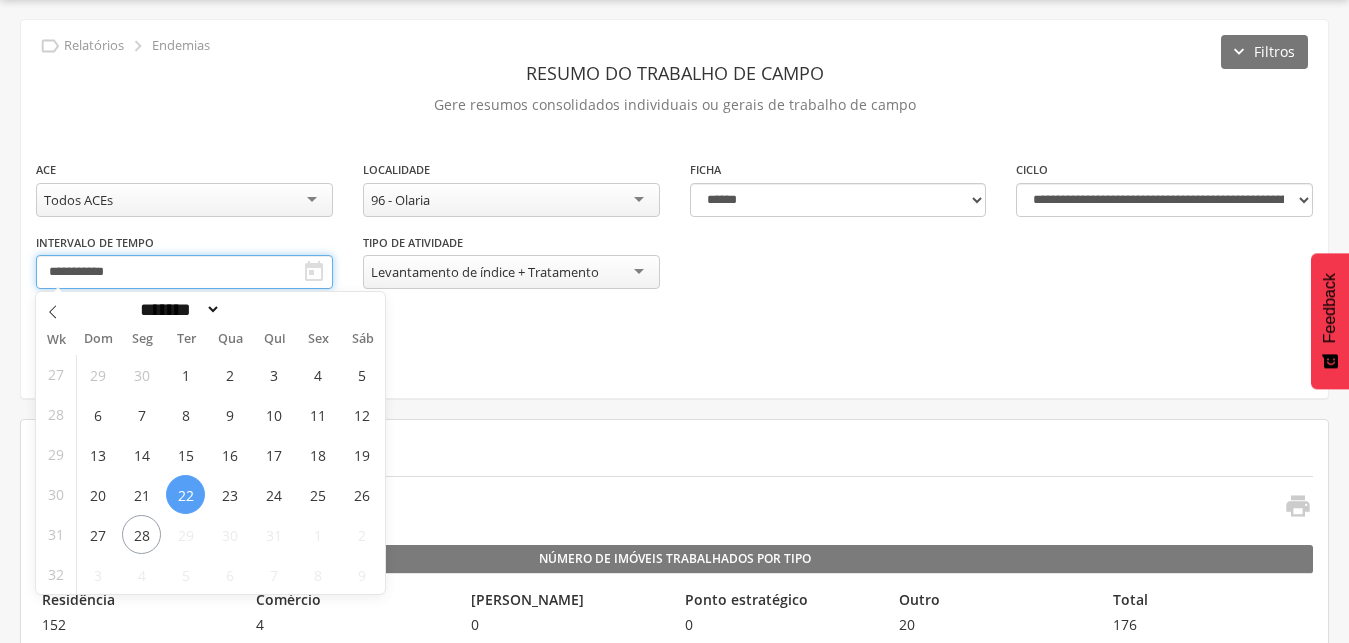 click on "**********" at bounding box center (184, 272) 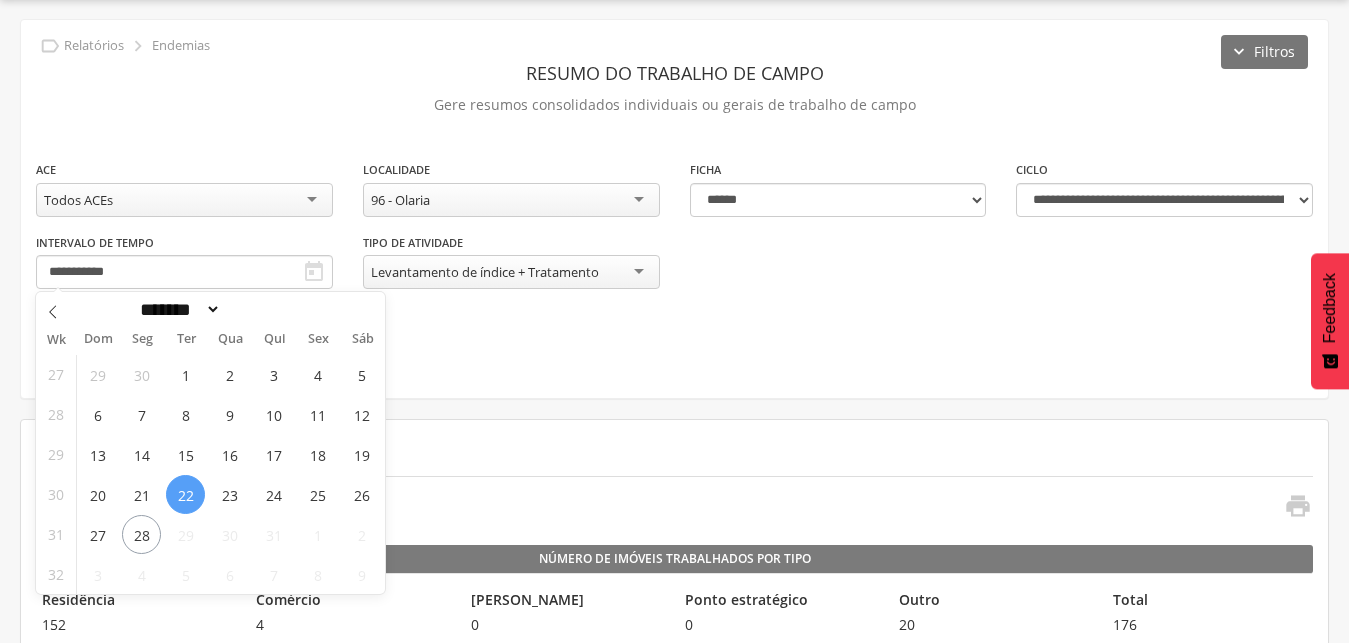 click on "22" at bounding box center (185, 494) 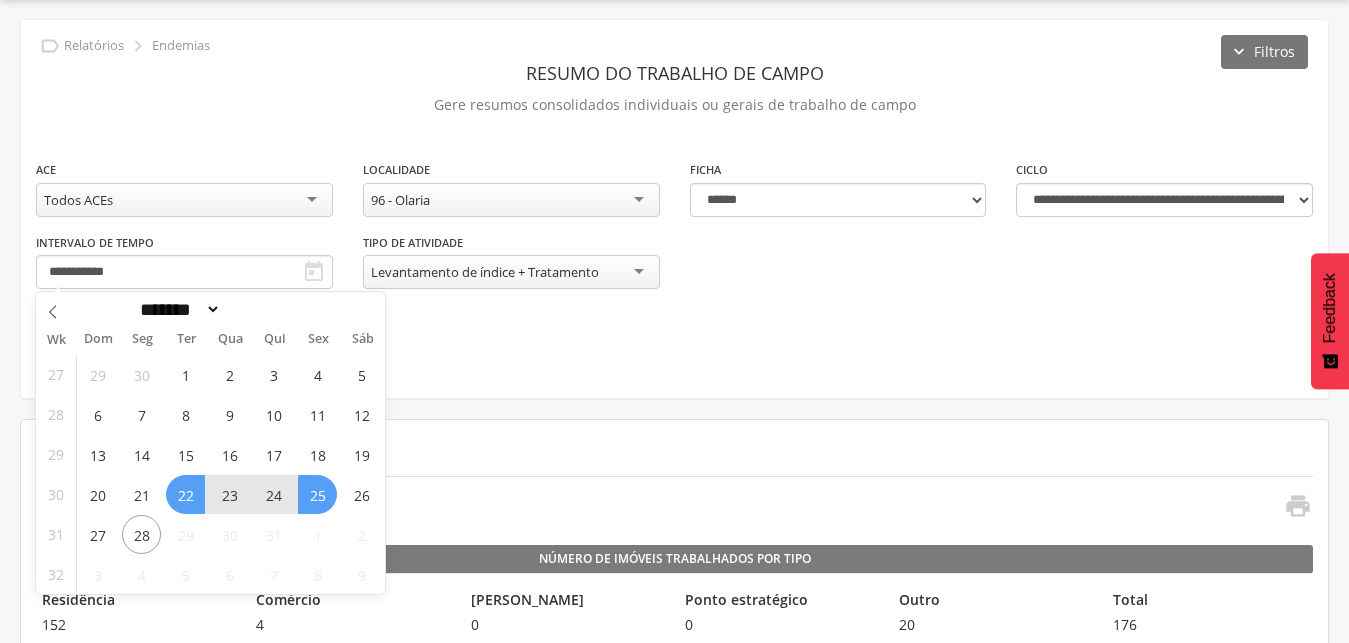 click on "25" at bounding box center (317, 494) 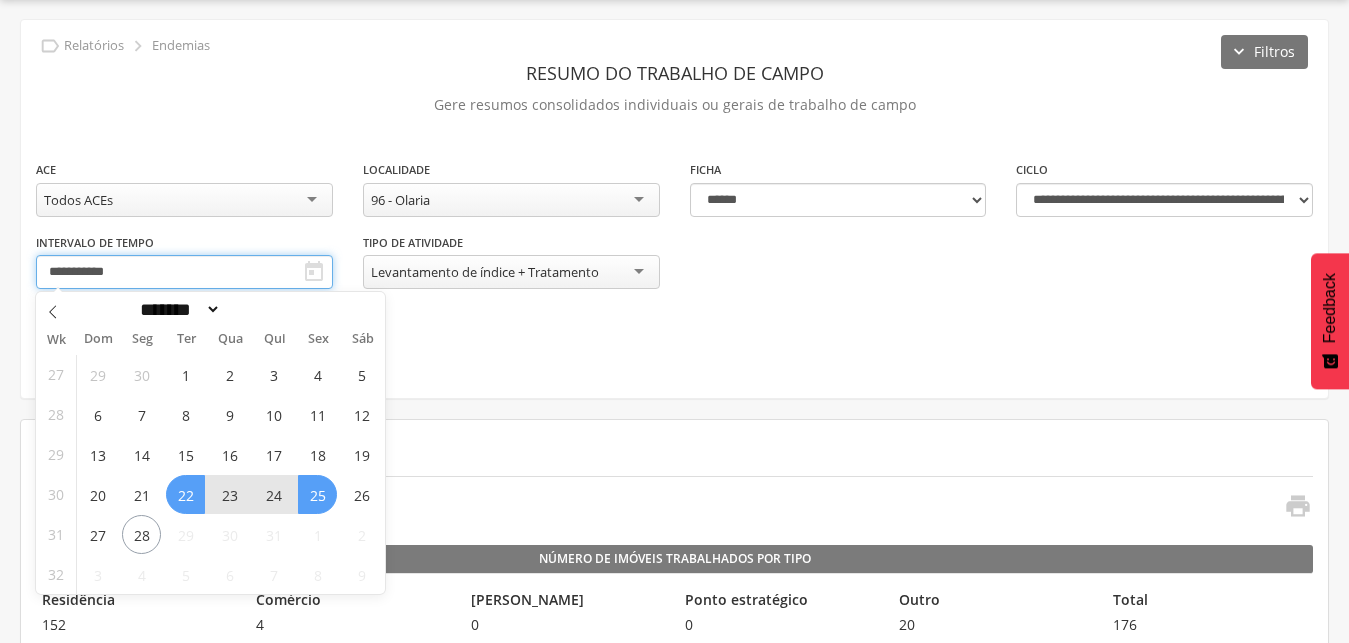 type on "**********" 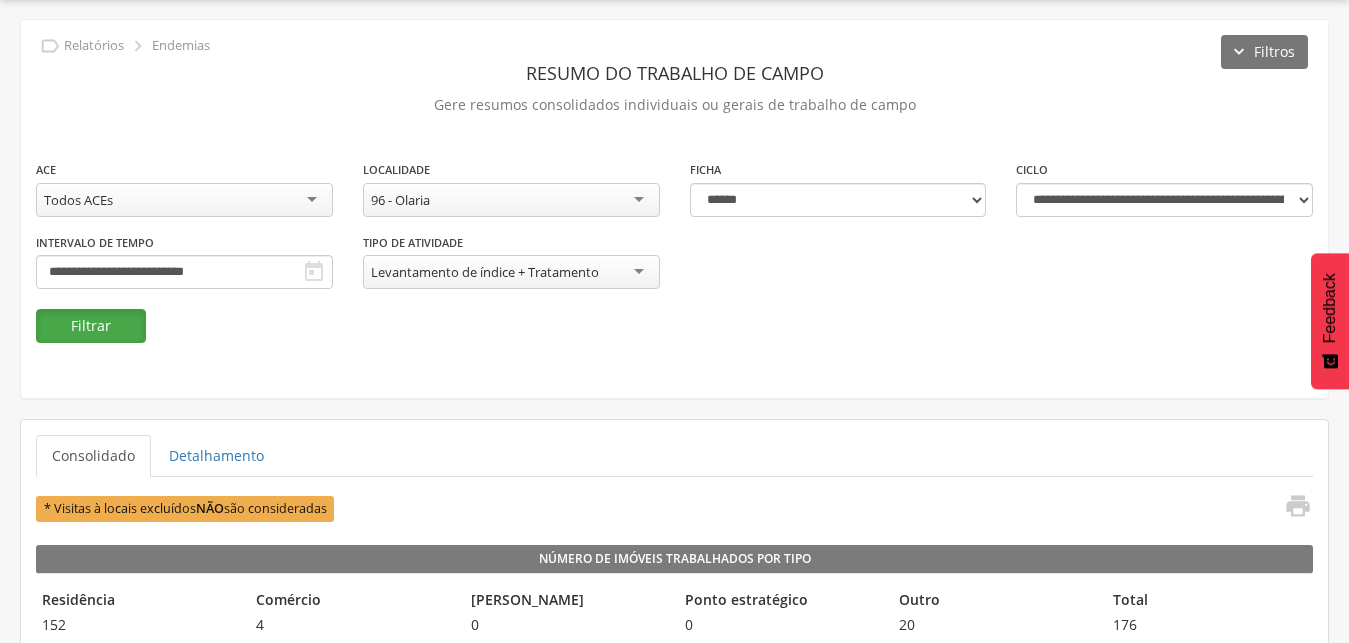 click on "Filtrar" at bounding box center (91, 326) 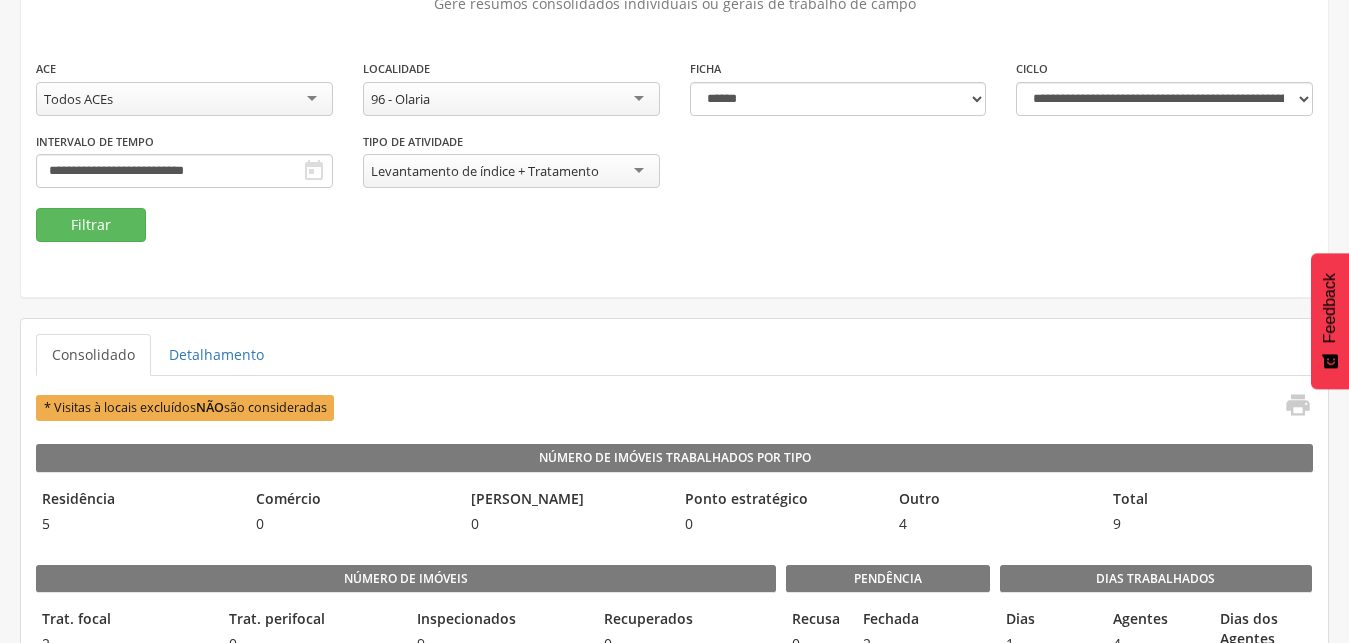 scroll, scrollTop: 111, scrollLeft: 0, axis: vertical 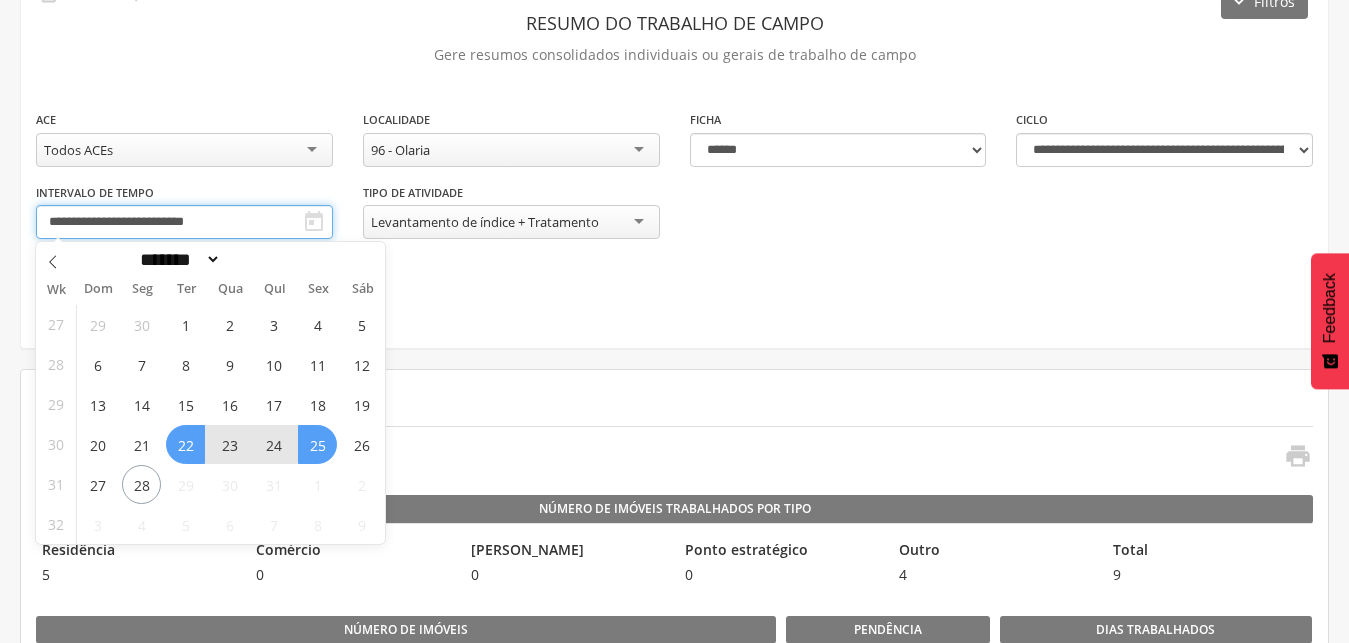 click on "**********" at bounding box center [184, 222] 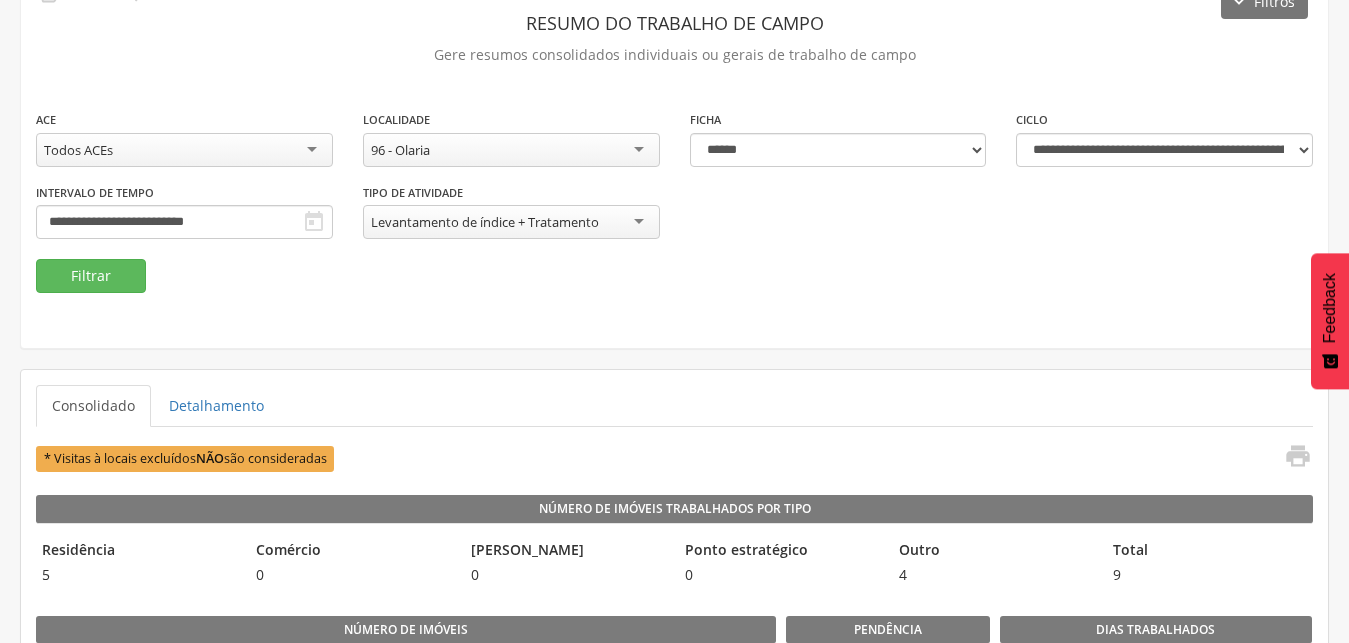 click on "**********" at bounding box center [674, 184] 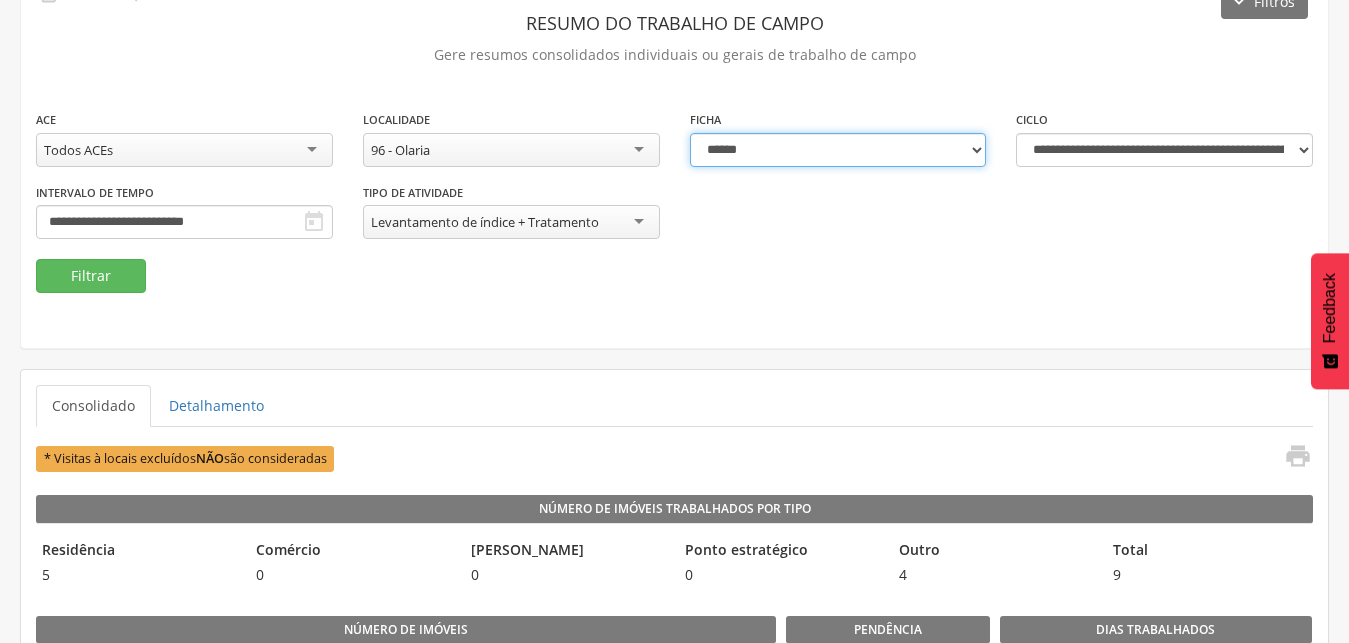 click on "**********" at bounding box center [838, 150] 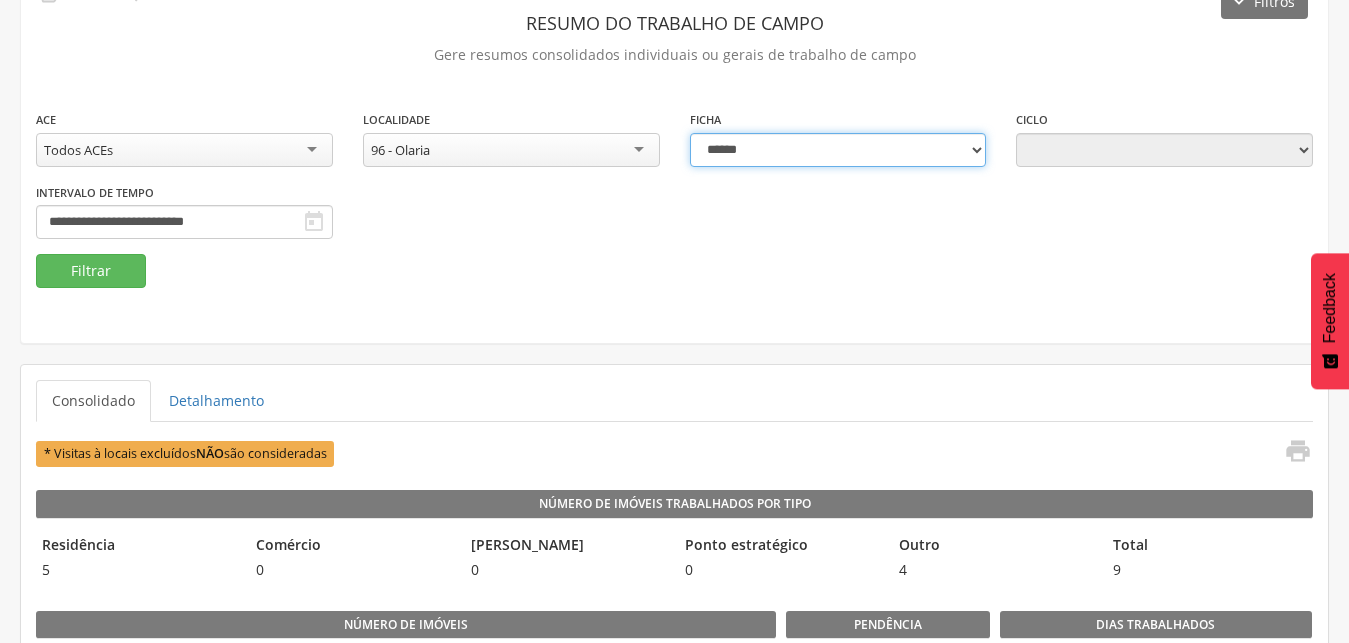 type on "**********" 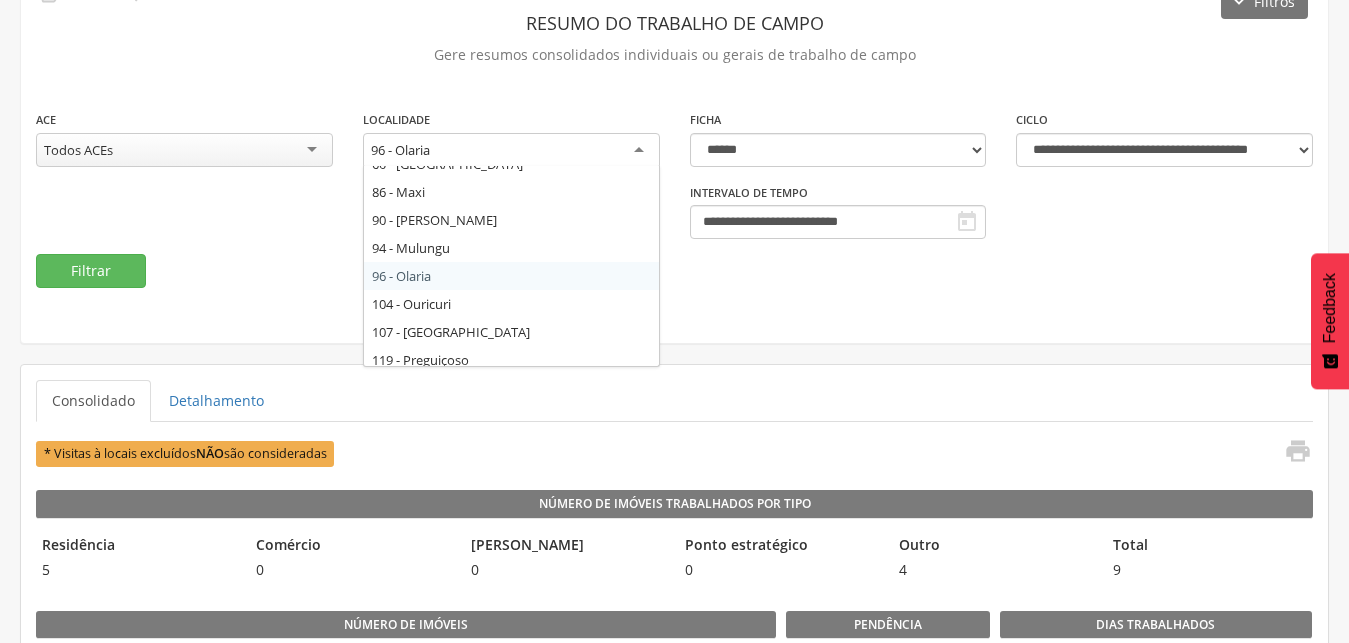 scroll, scrollTop: 324, scrollLeft: 0, axis: vertical 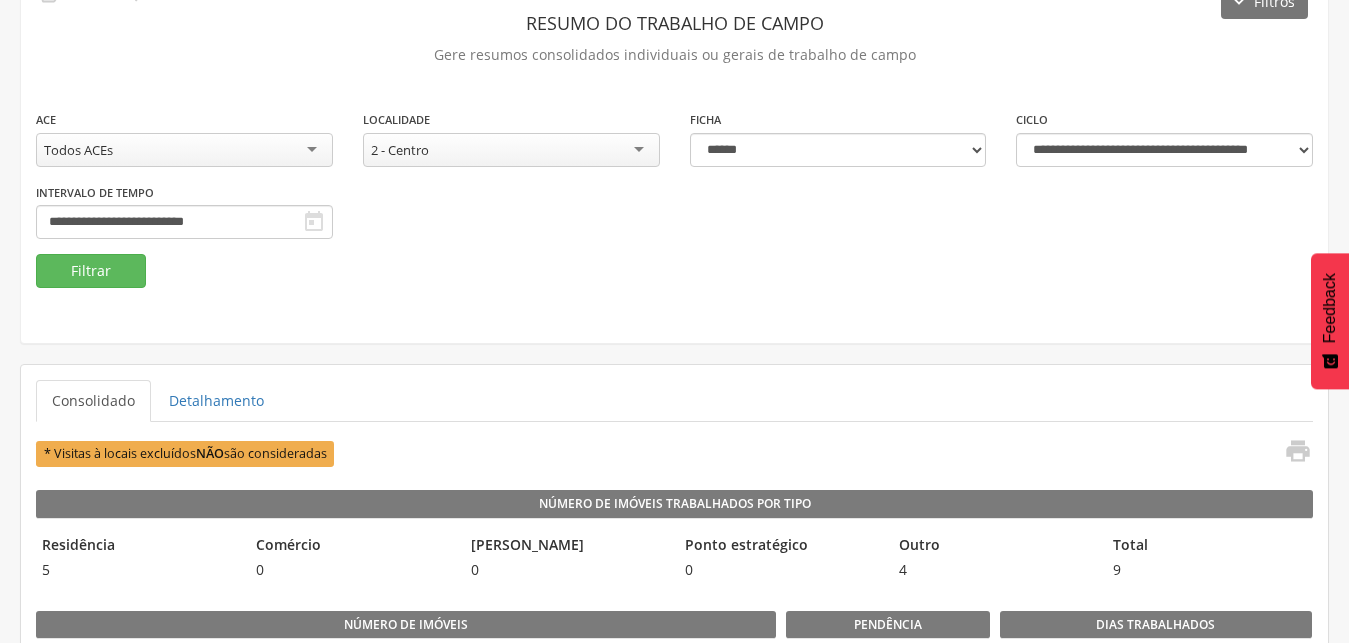 click on "**********" at bounding box center (674, 181) 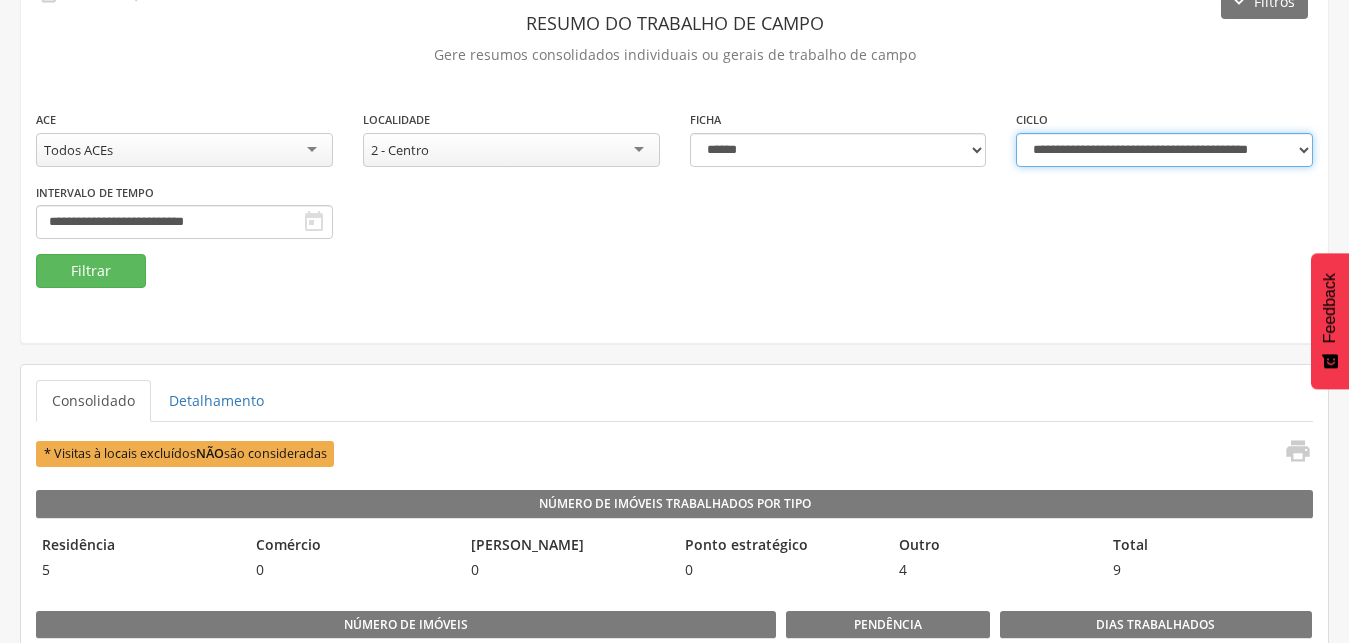 click on "**********" at bounding box center [1164, 150] 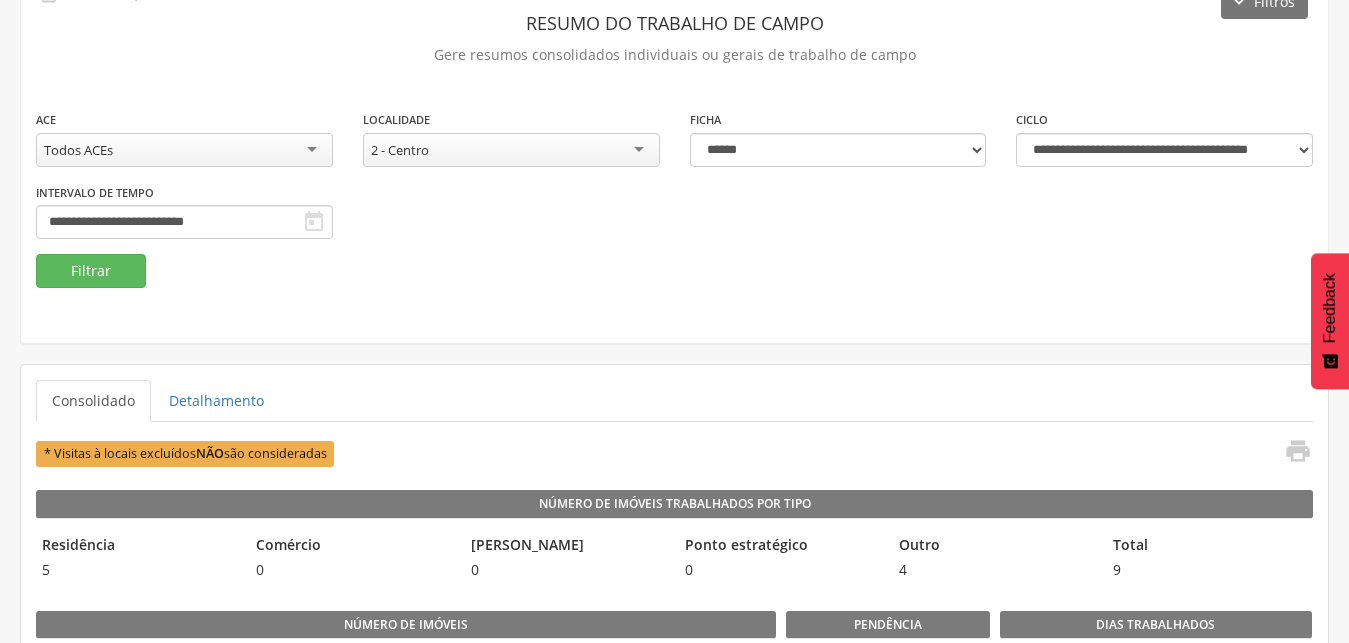 click on "**********" at bounding box center [674, 198] 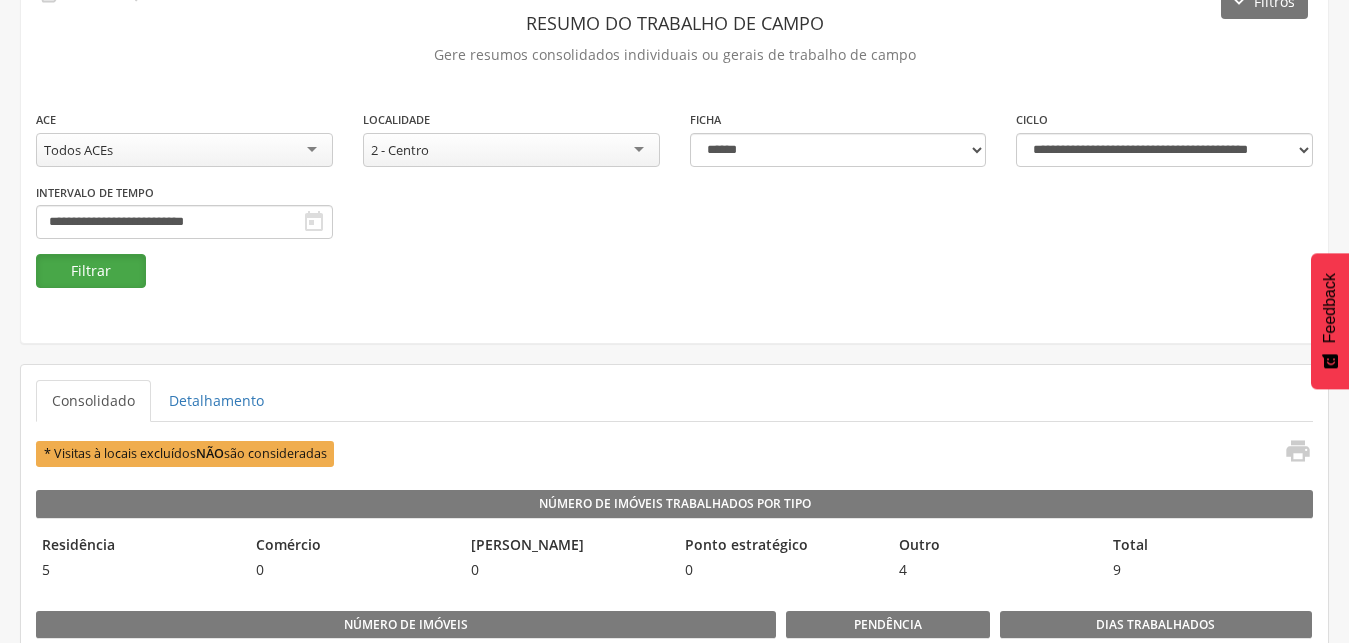 click on "Filtrar" at bounding box center (91, 271) 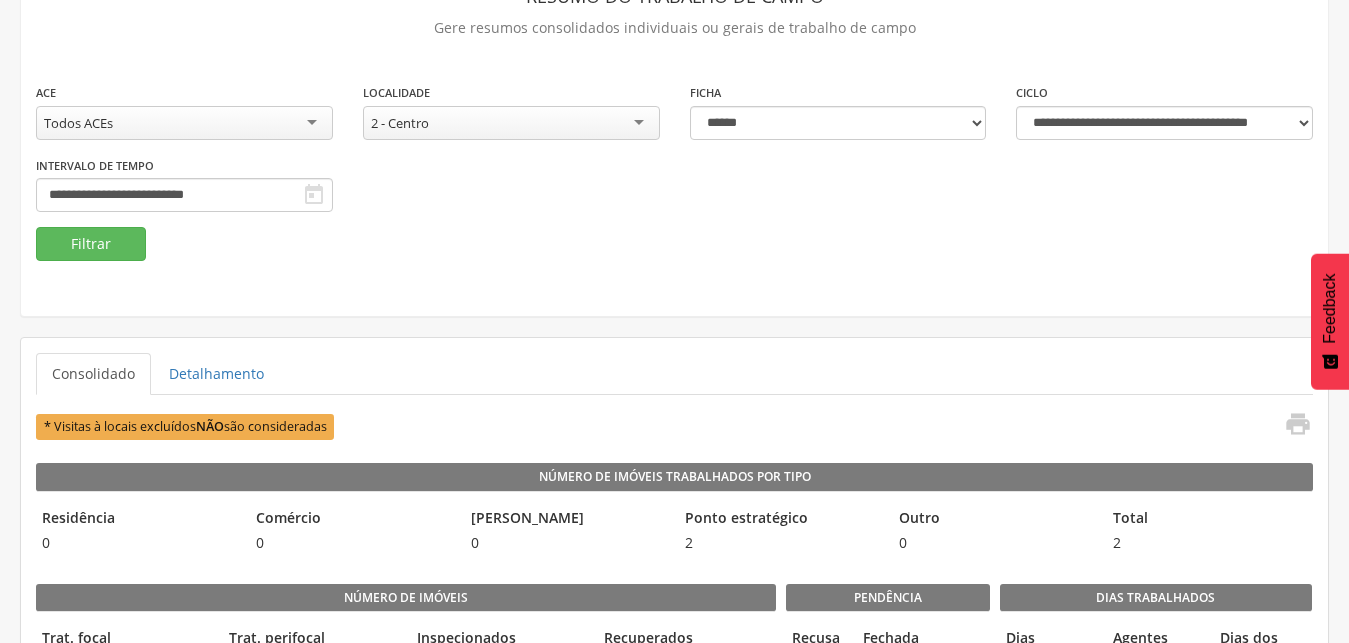 scroll, scrollTop: 153, scrollLeft: 0, axis: vertical 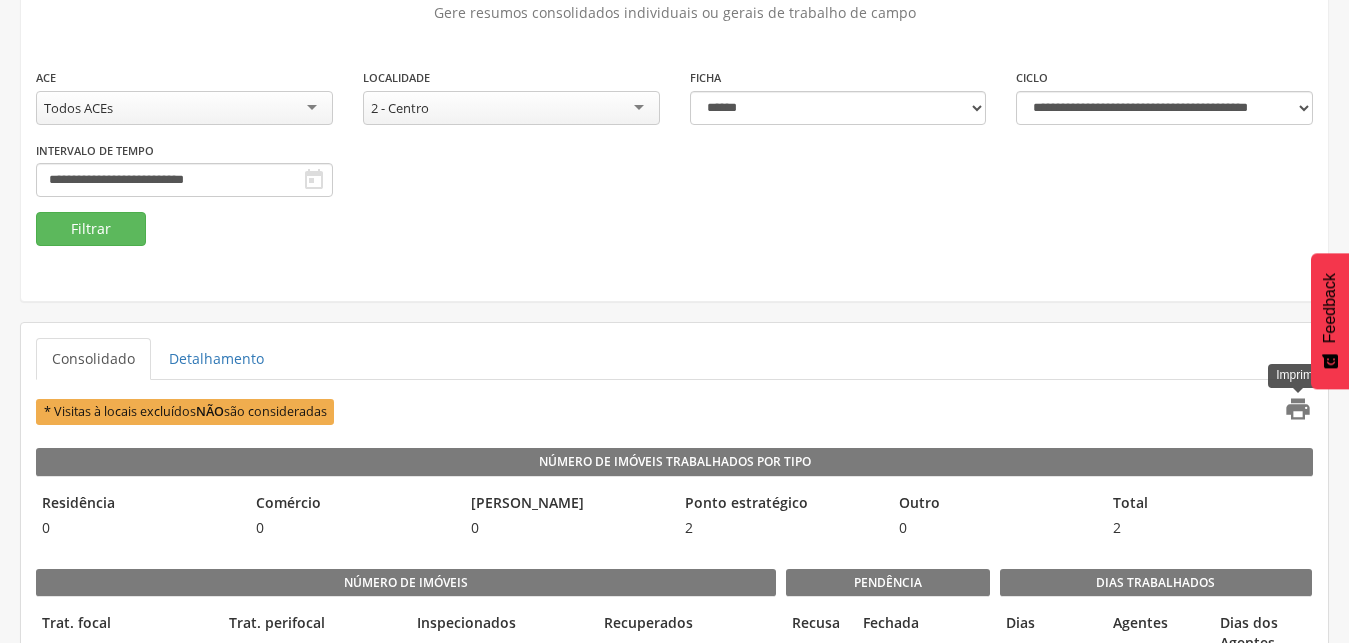 click on "" at bounding box center [1298, 409] 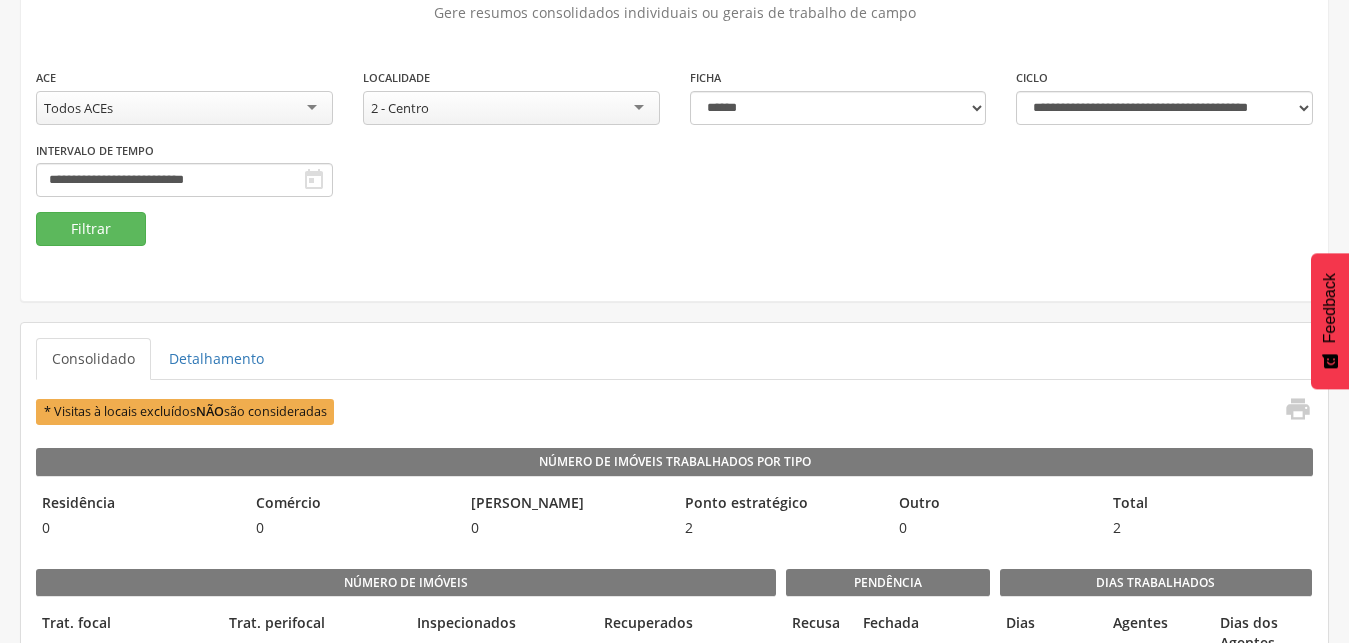 click on "2 - Centro" at bounding box center [511, 108] 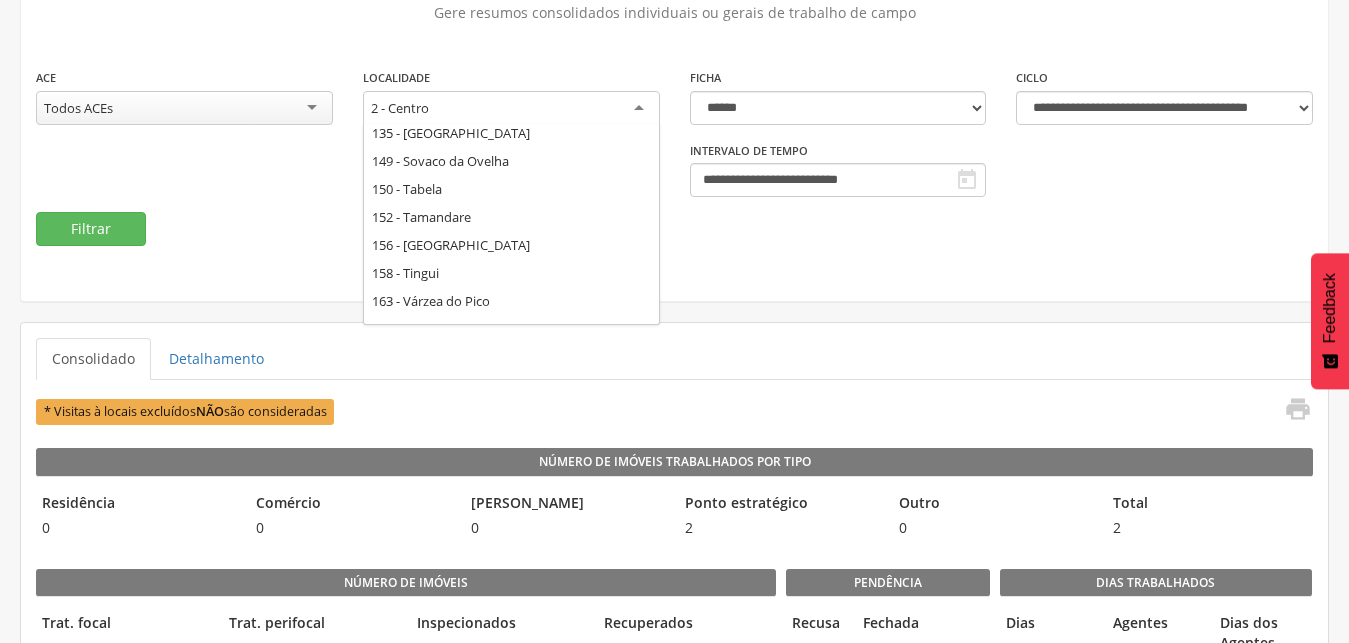scroll, scrollTop: 594, scrollLeft: 0, axis: vertical 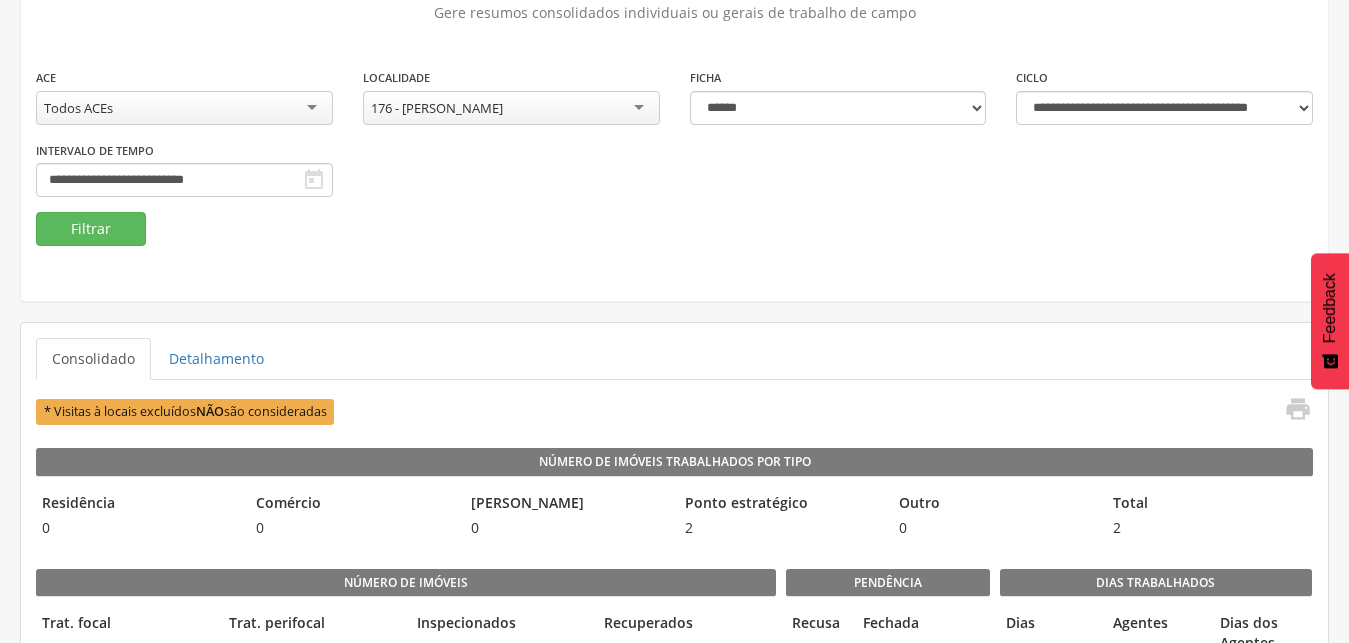 click on "**********" at bounding box center [674, 156] 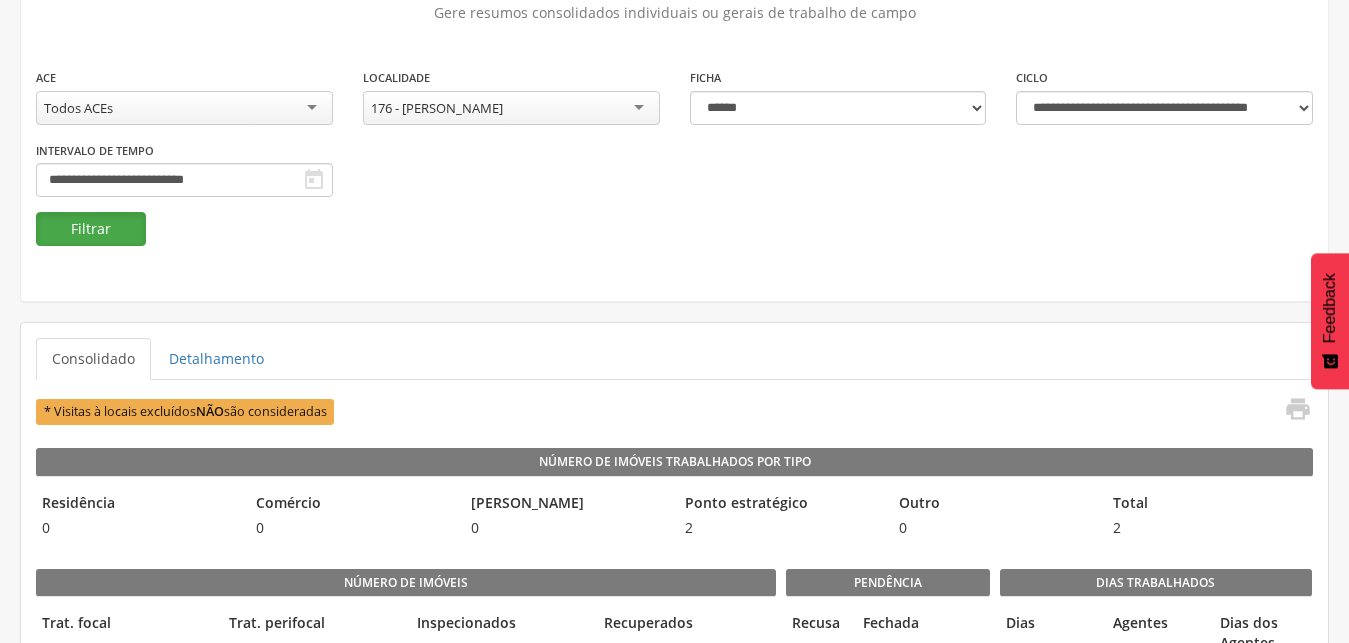 click on "Filtrar" at bounding box center (91, 229) 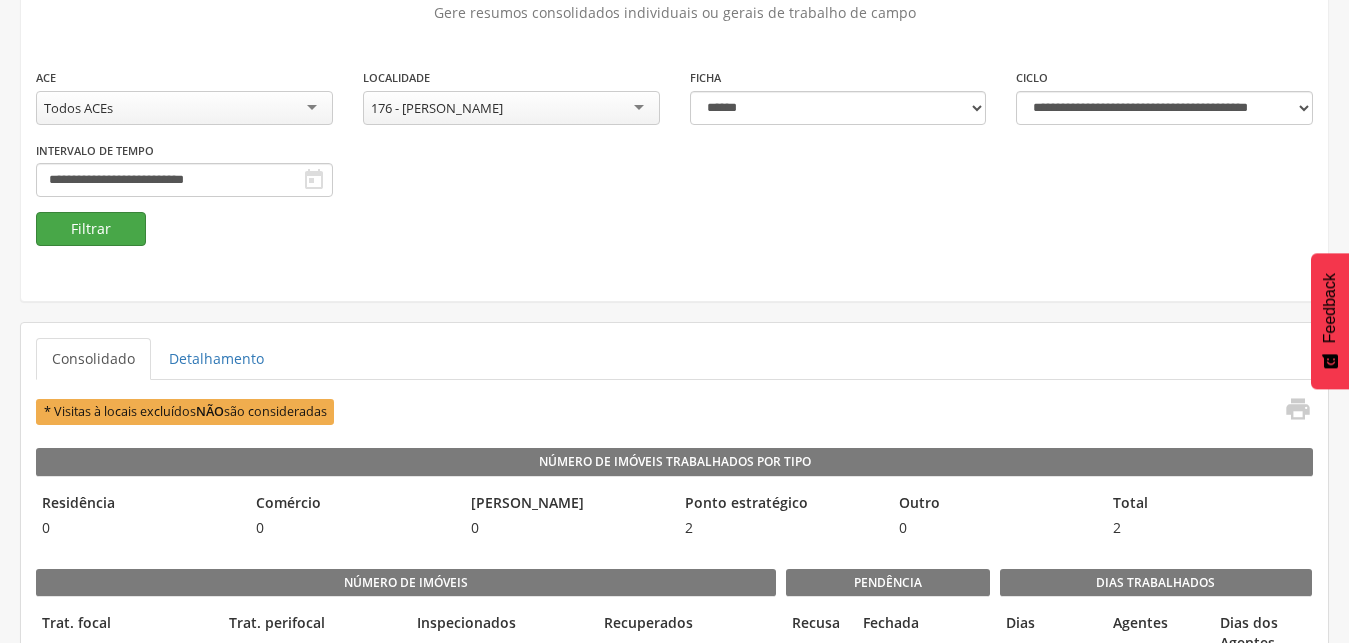 scroll, scrollTop: 60, scrollLeft: 0, axis: vertical 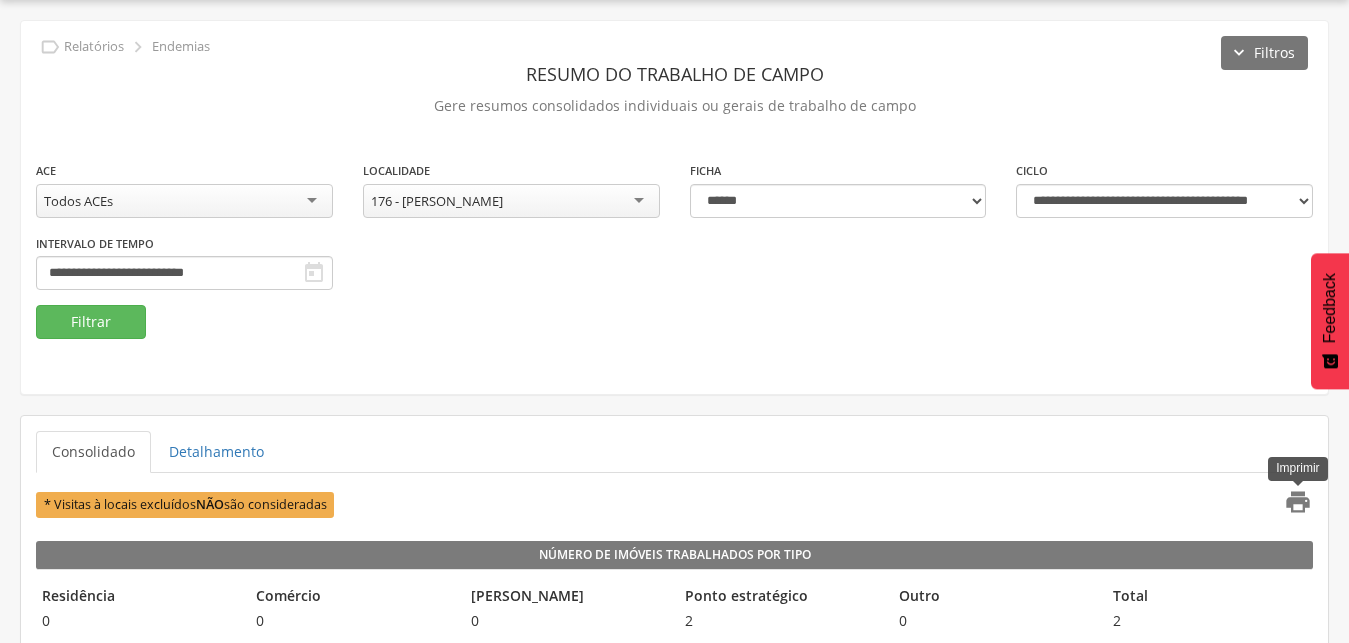 click on "" at bounding box center [1298, 502] 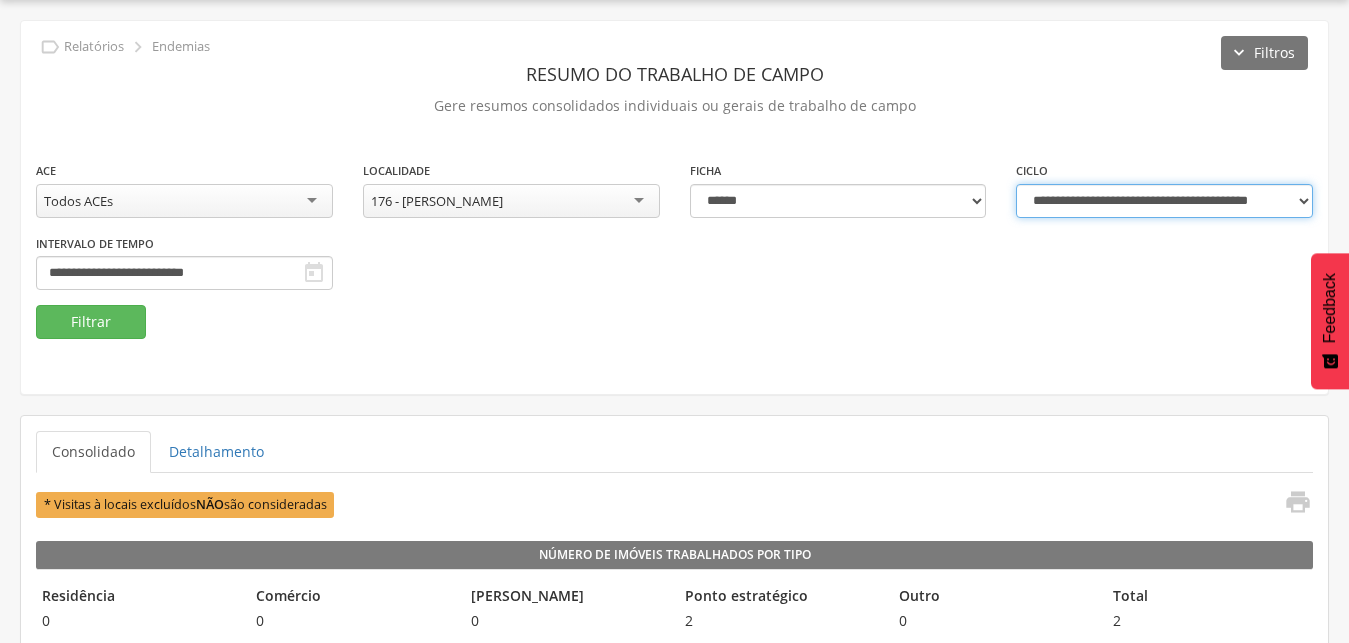 click on "**********" at bounding box center [1164, 201] 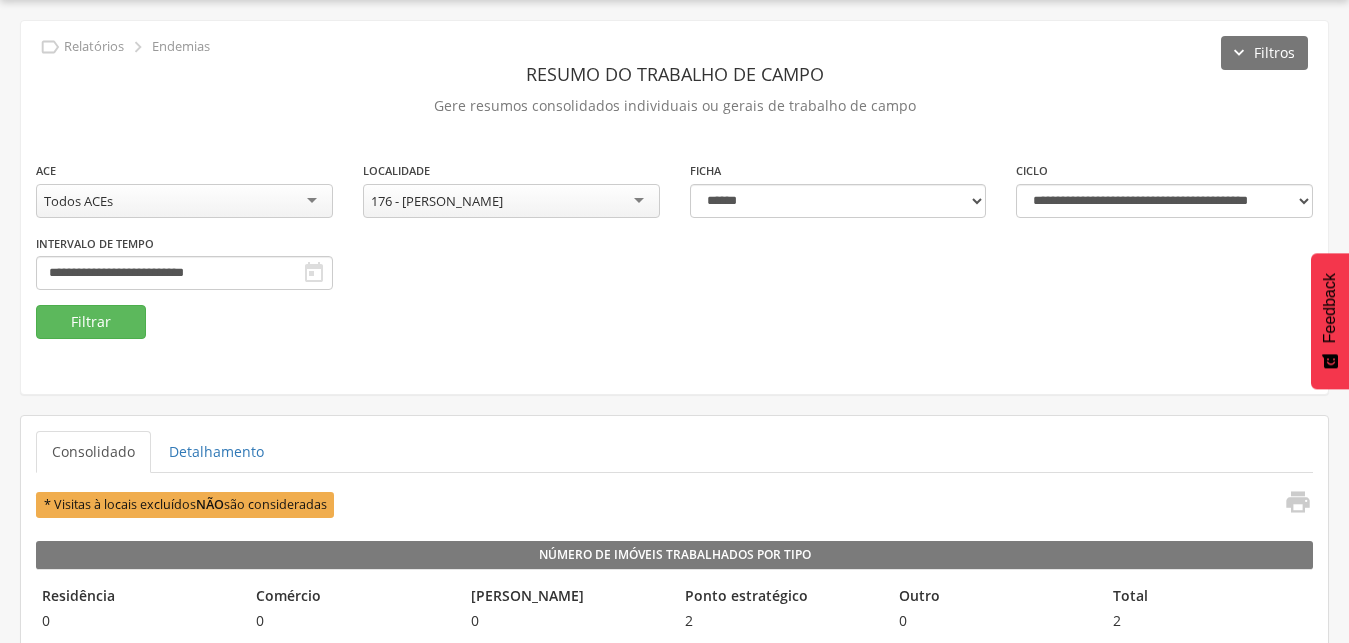 click on "Resumo do Trabalho de Campo" at bounding box center (674, 74) 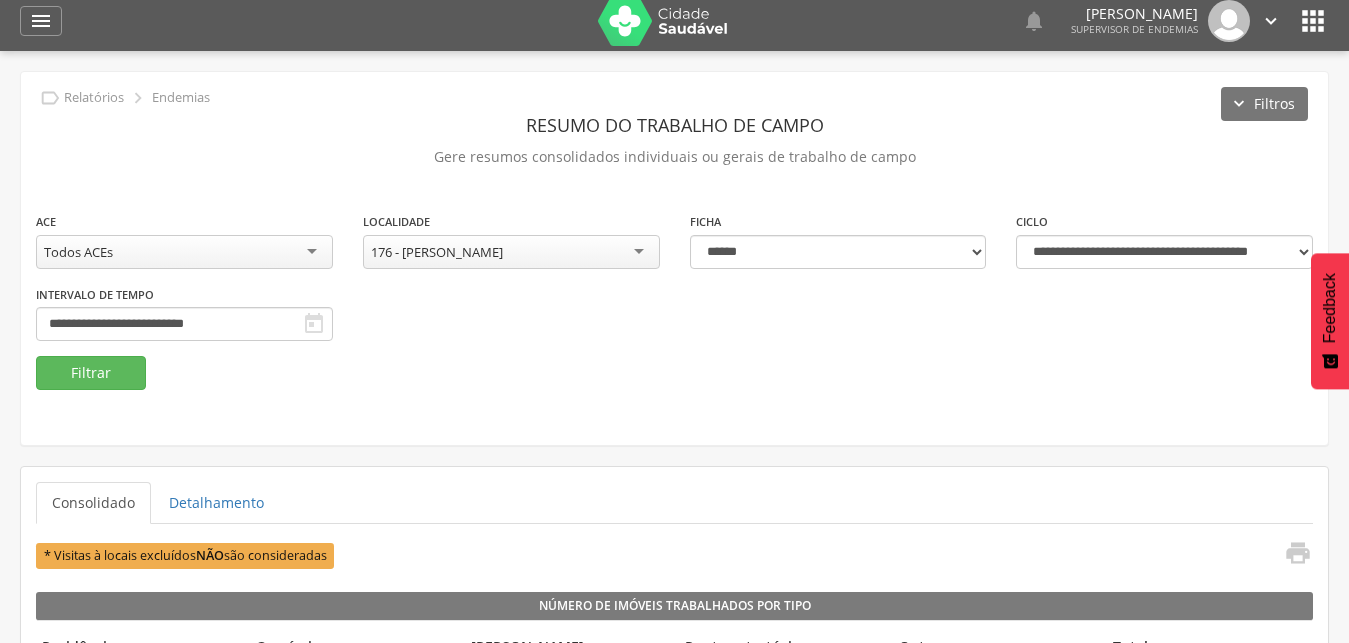 scroll, scrollTop: 1, scrollLeft: 0, axis: vertical 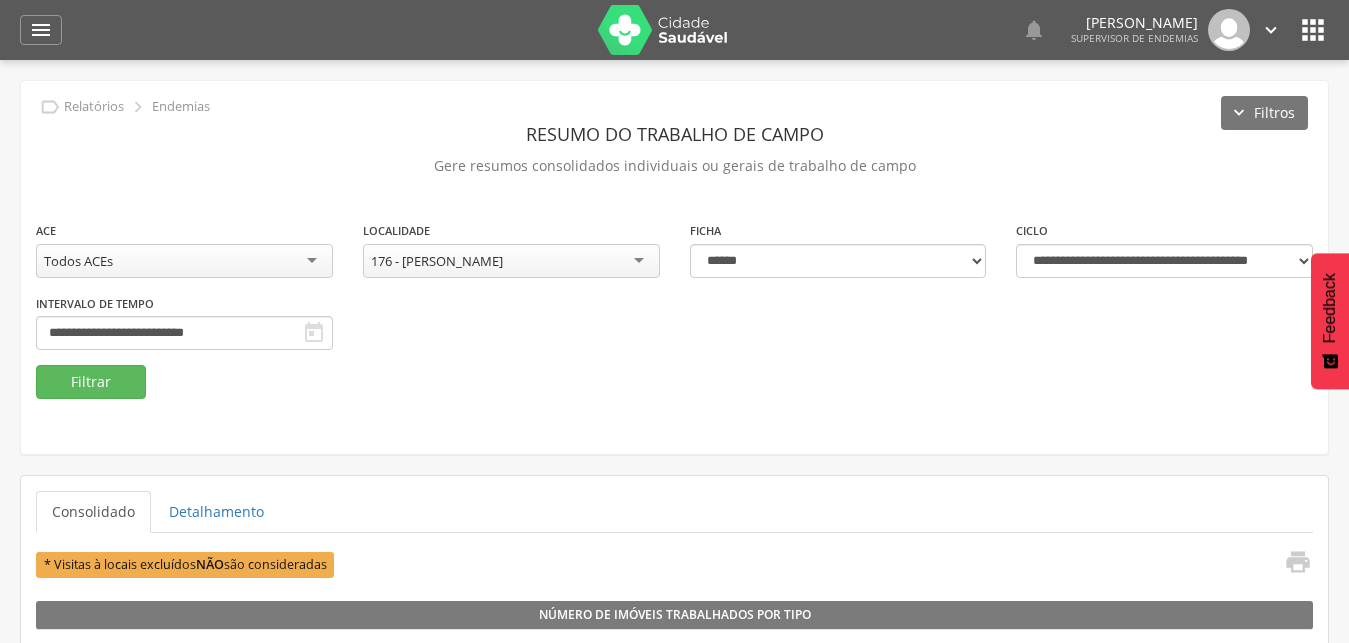 click on "" at bounding box center (1271, 30) 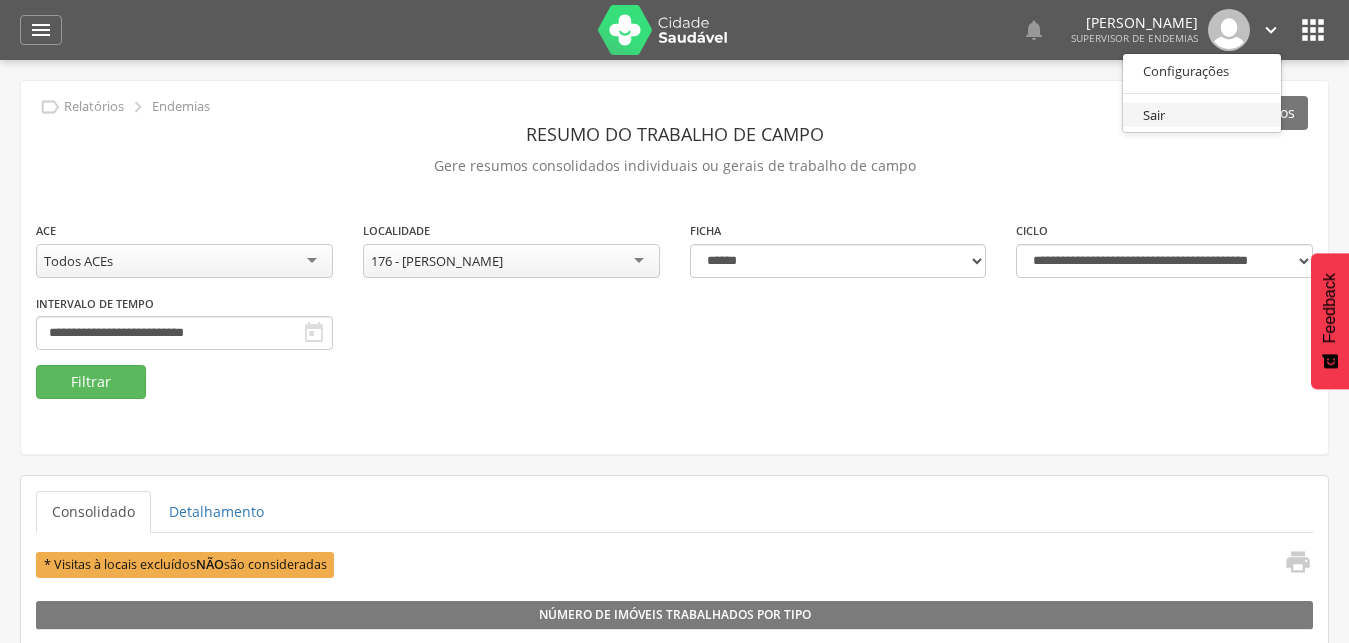 click on "Sair" at bounding box center [1202, 115] 